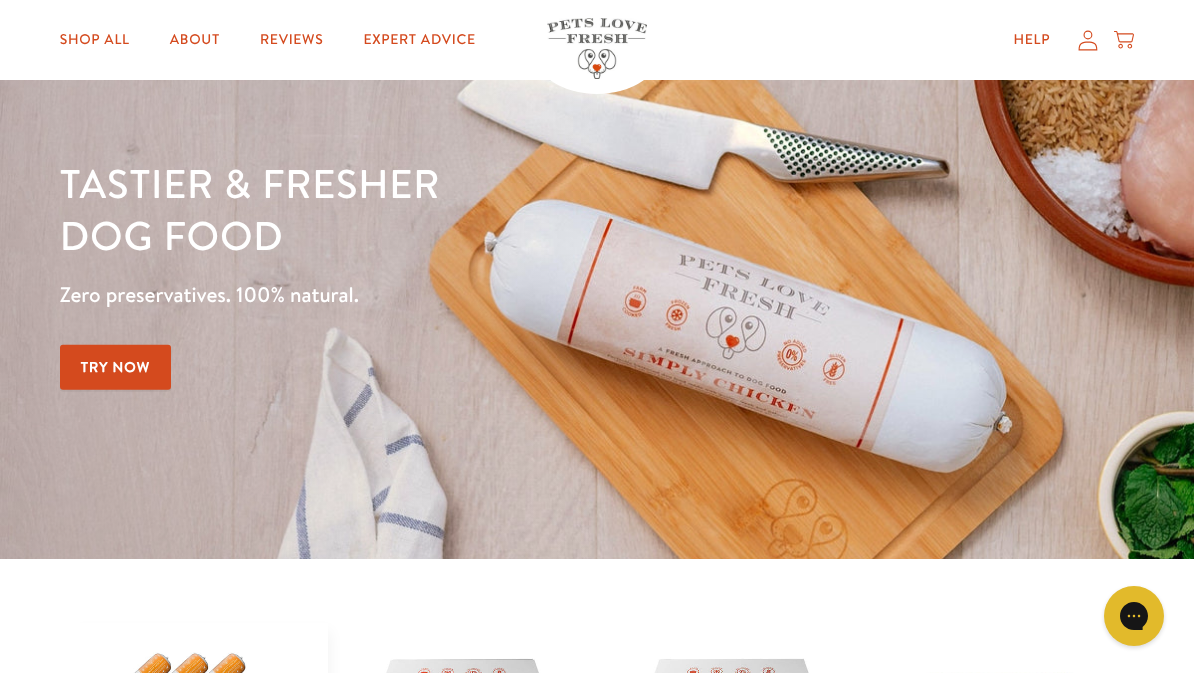 scroll, scrollTop: 0, scrollLeft: 0, axis: both 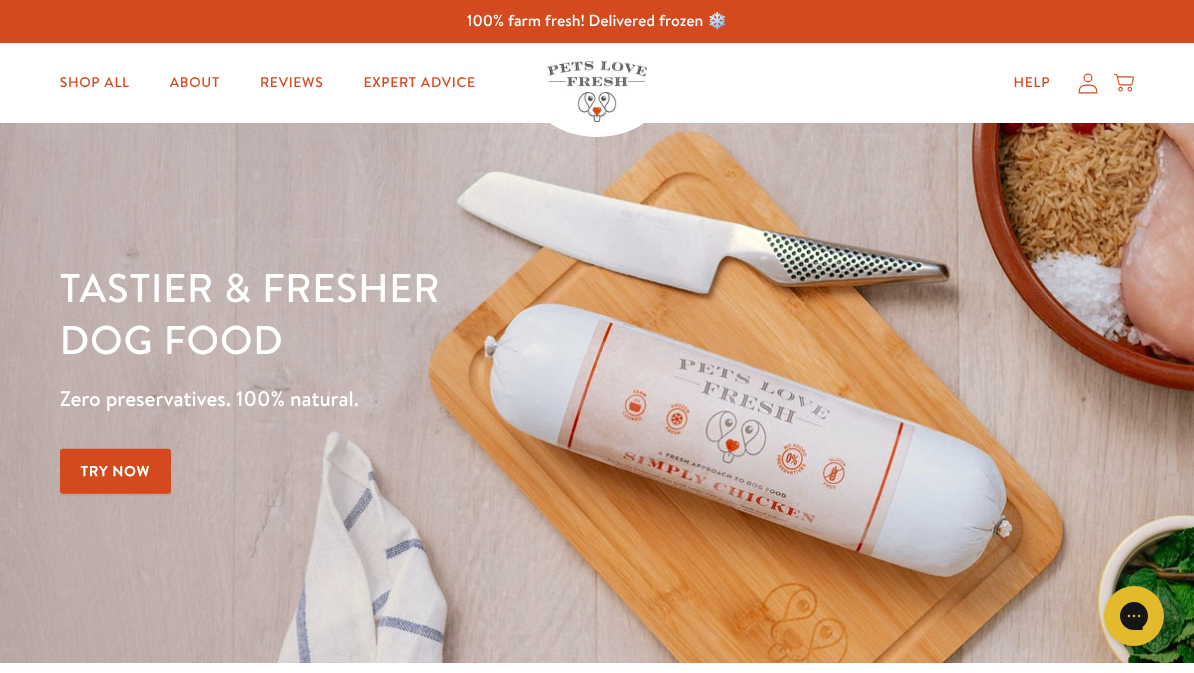 click 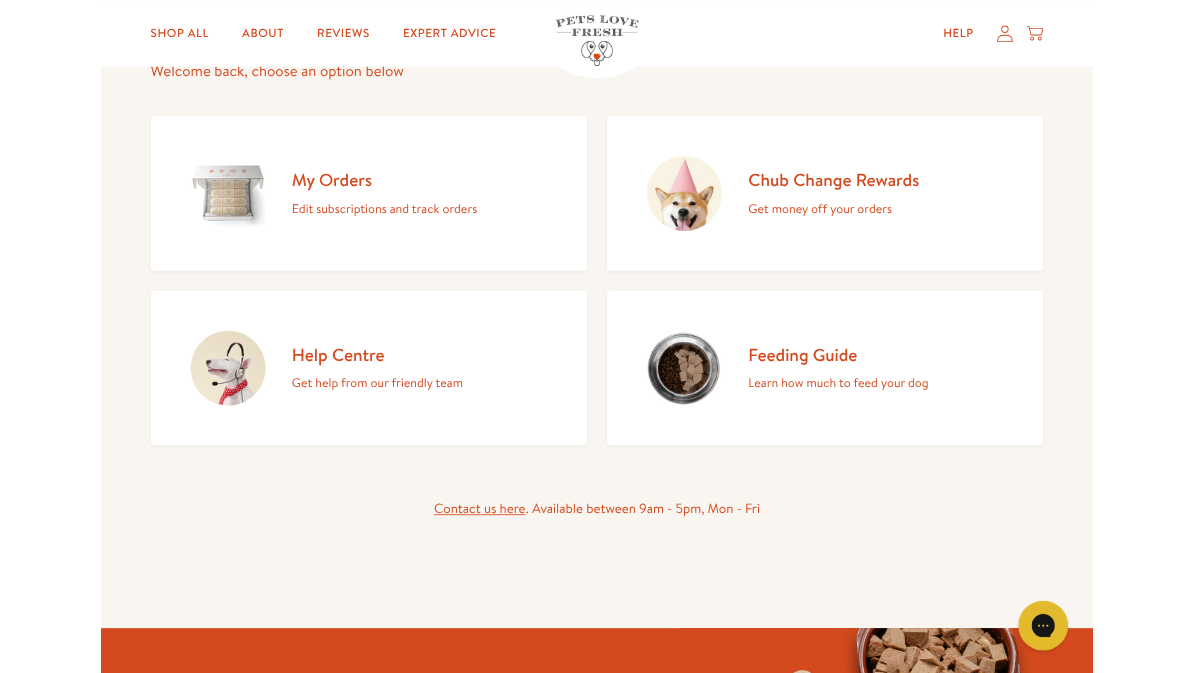 scroll, scrollTop: 182, scrollLeft: 0, axis: vertical 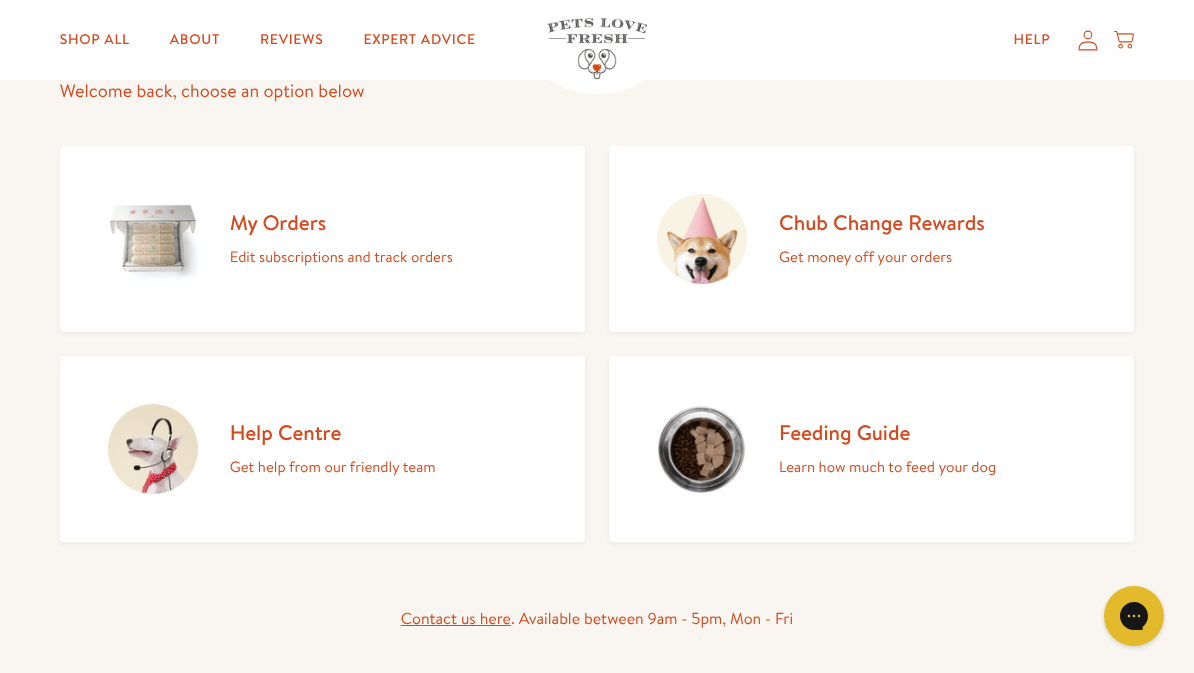 click on "Chub Change Rewards
Get money off your orders" at bounding box center (871, 239) 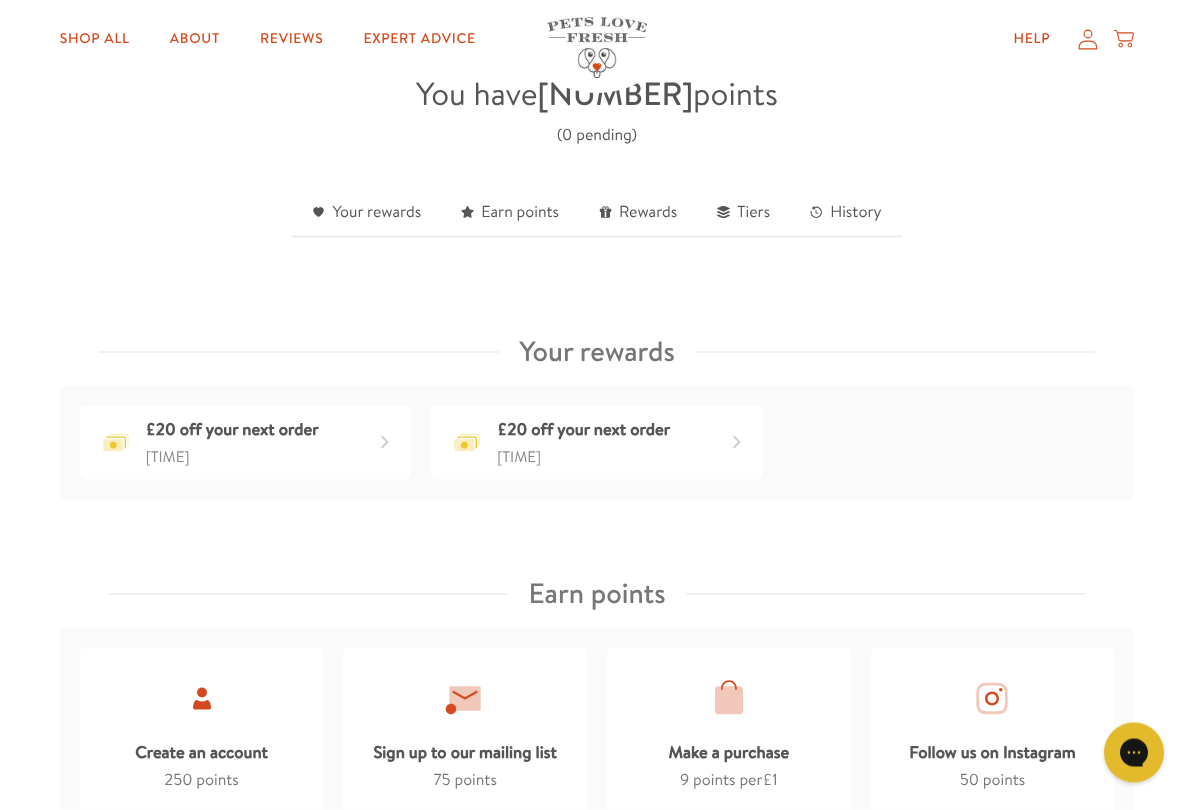 scroll, scrollTop: 568, scrollLeft: 0, axis: vertical 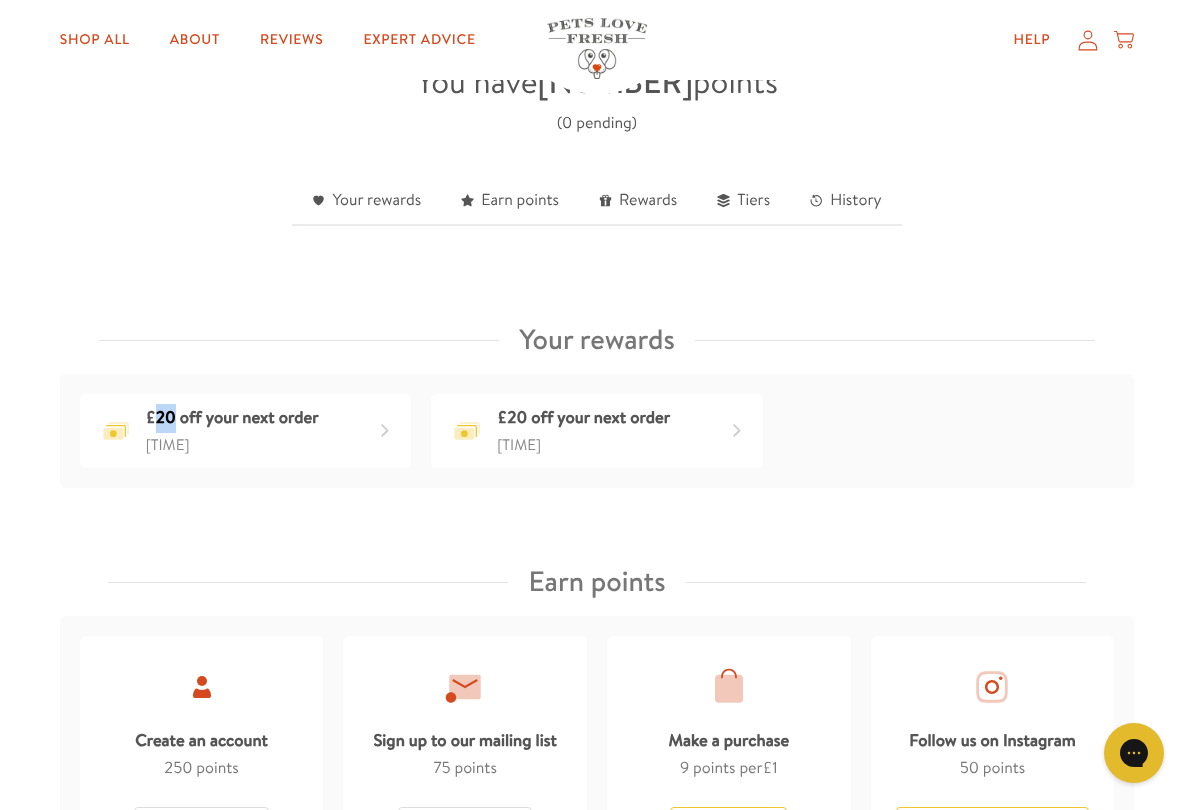 click on "£20 off your next order [TIME] £20 off your next order [TIME]" at bounding box center [597, 431] 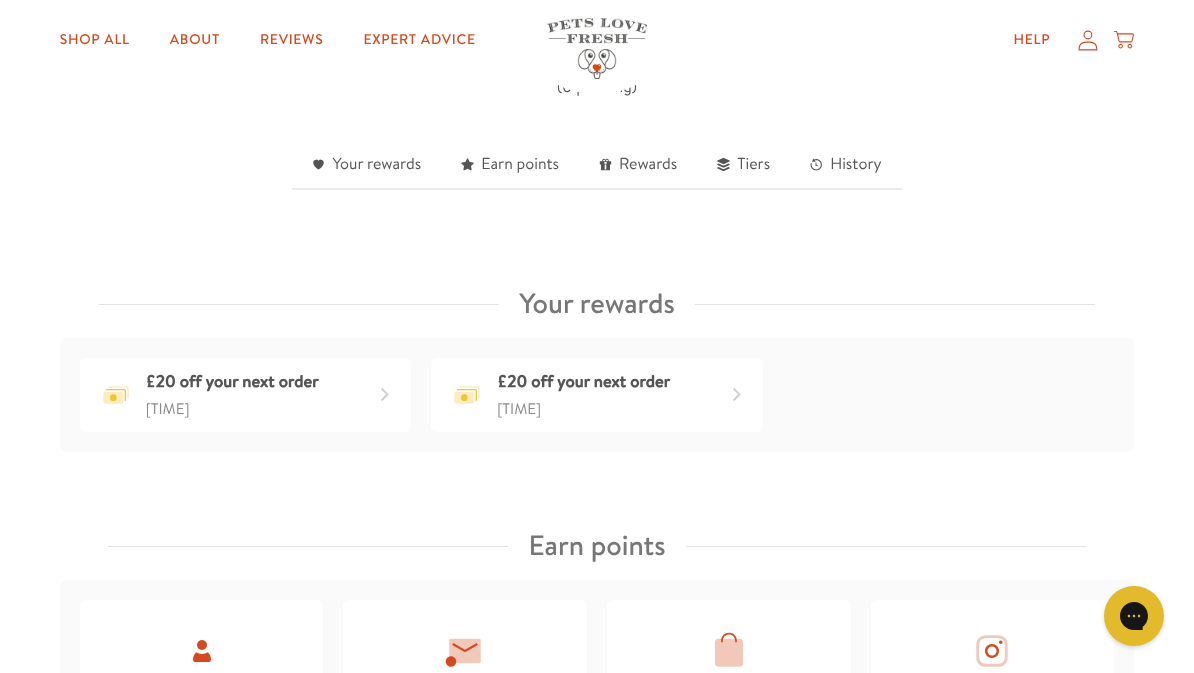 scroll, scrollTop: 602, scrollLeft: 0, axis: vertical 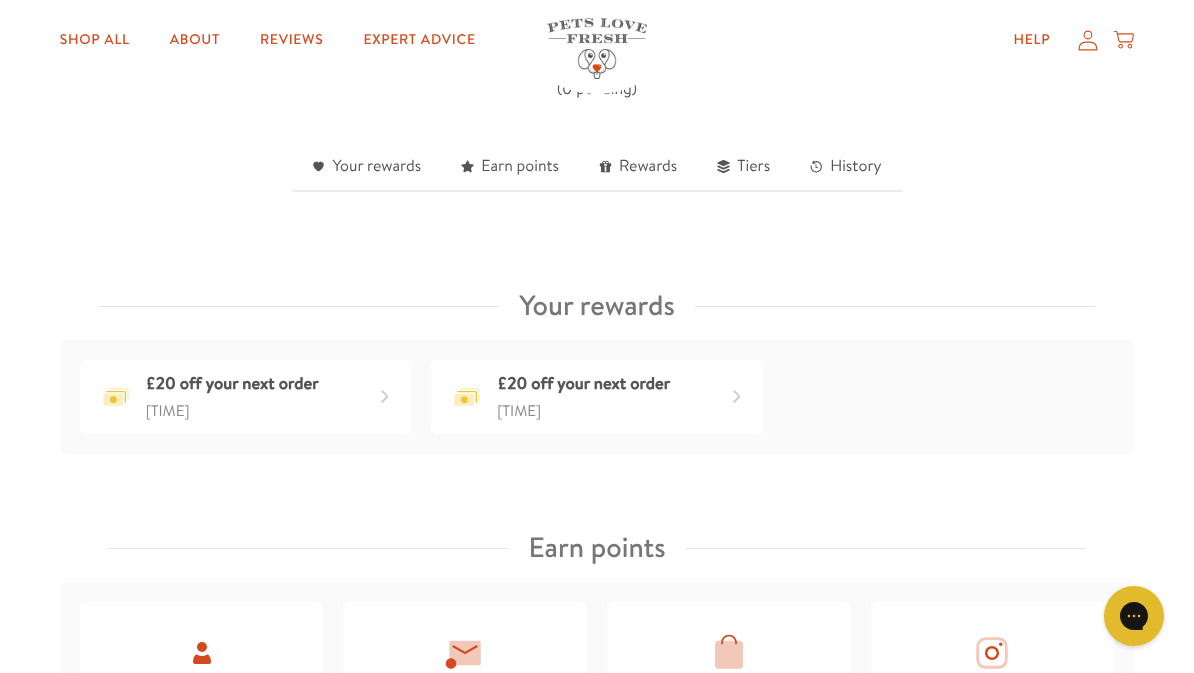 click at bounding box center (385, 397) 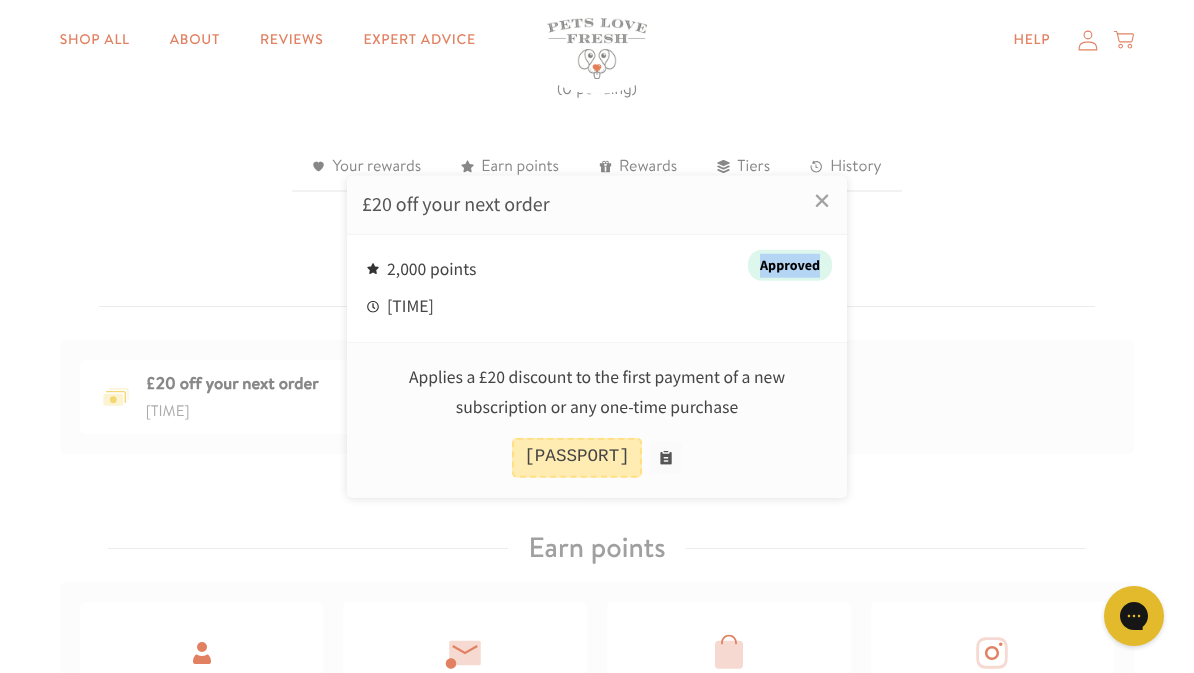click at bounding box center (597, 336) 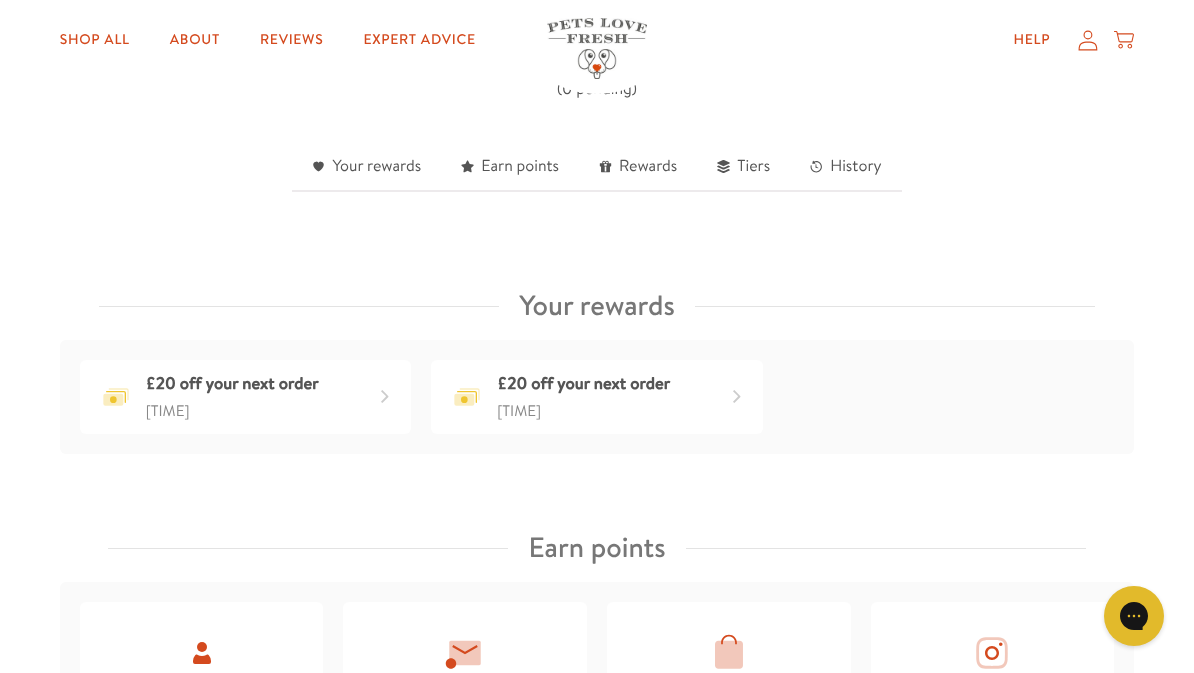 click on "£20 off your next order" at bounding box center [232, 384] 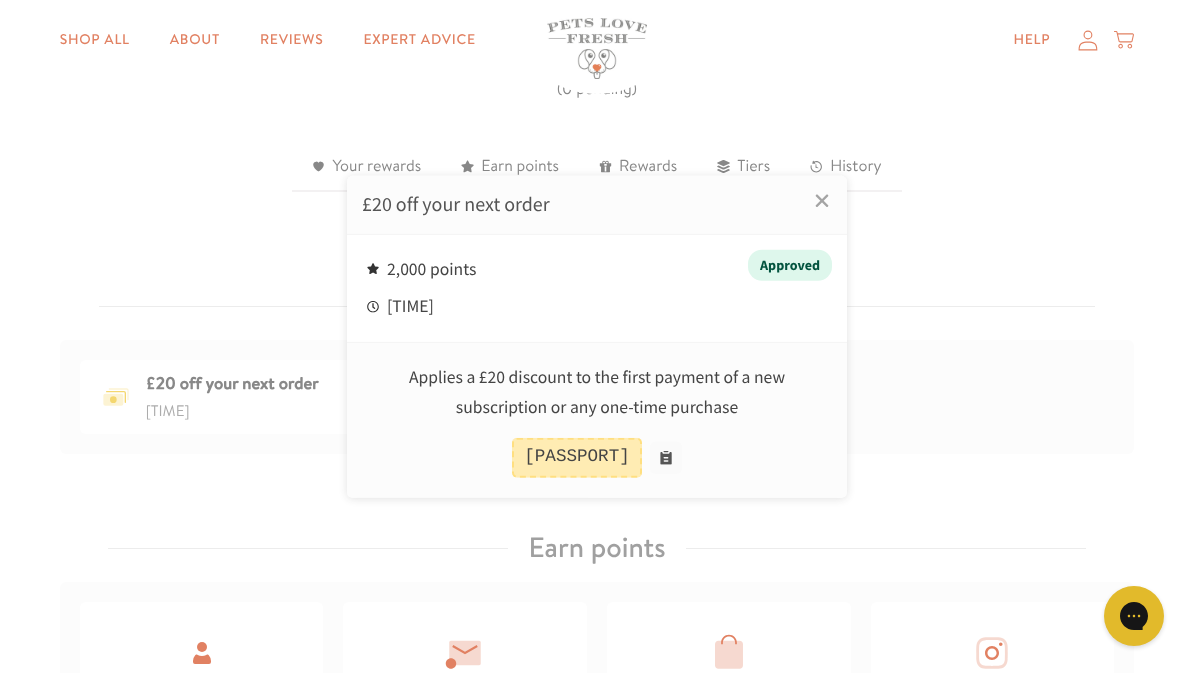 click on "LL-REW-20-YUAC6CUX" at bounding box center (577, 458) 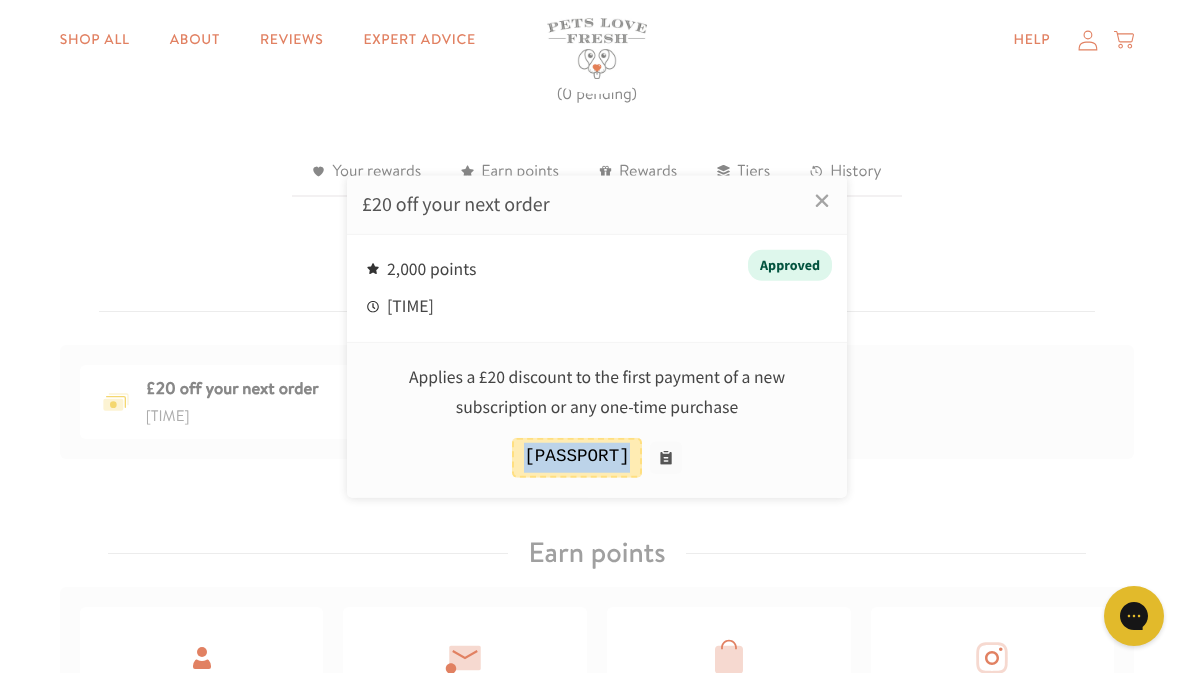 scroll, scrollTop: 591, scrollLeft: 0, axis: vertical 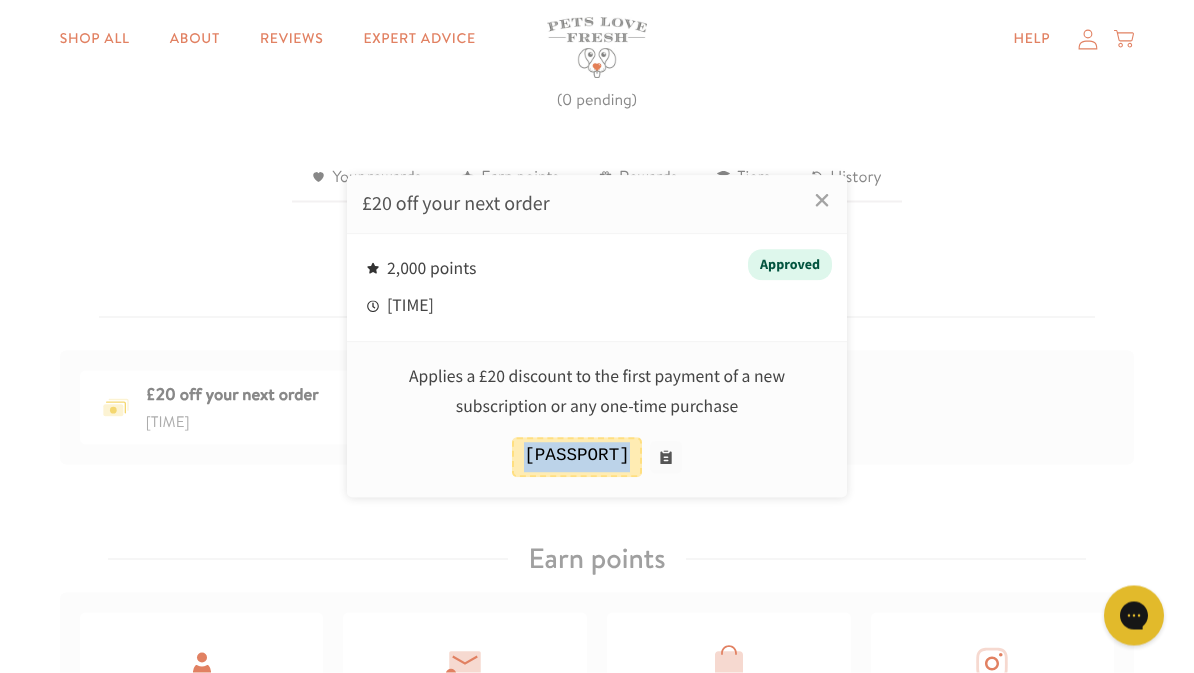 copy on "LL-REW-20-YUAC6CUX" 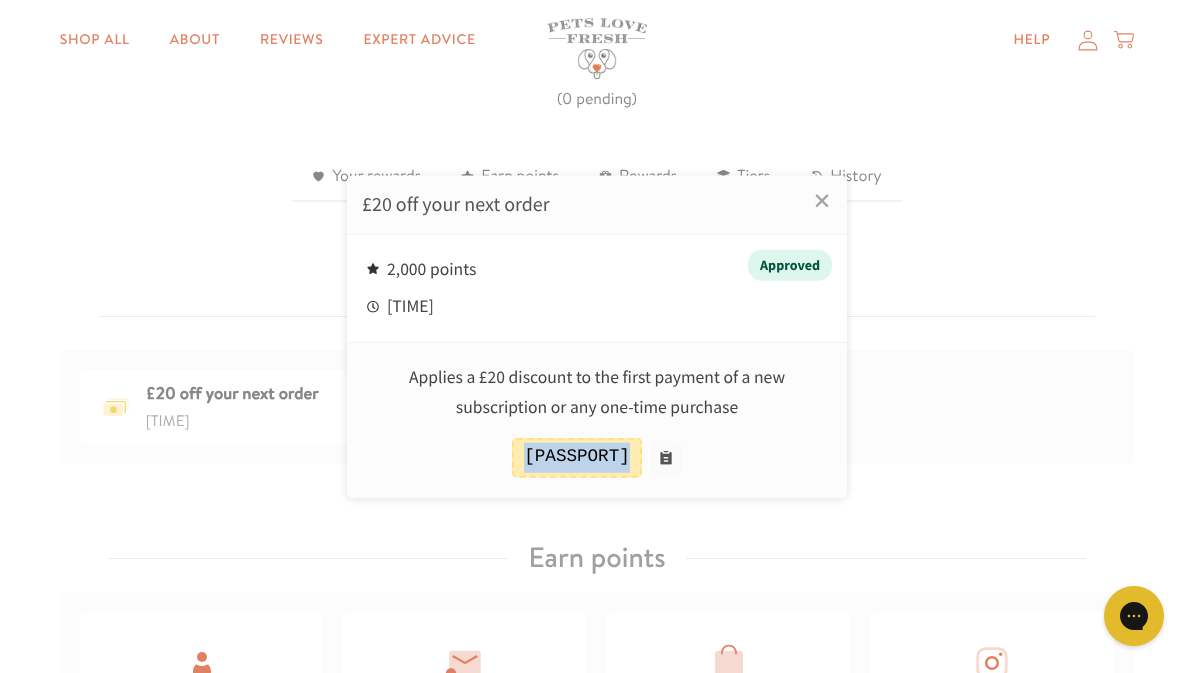 scroll, scrollTop: 590, scrollLeft: 0, axis: vertical 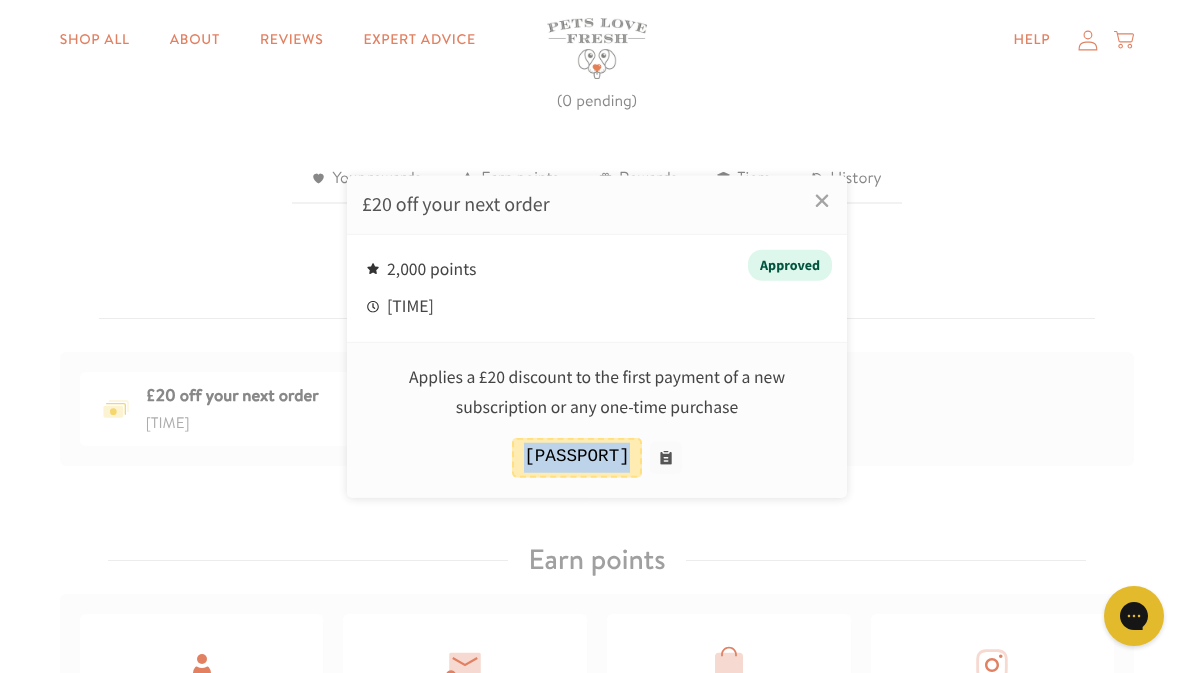 click at bounding box center (597, 336) 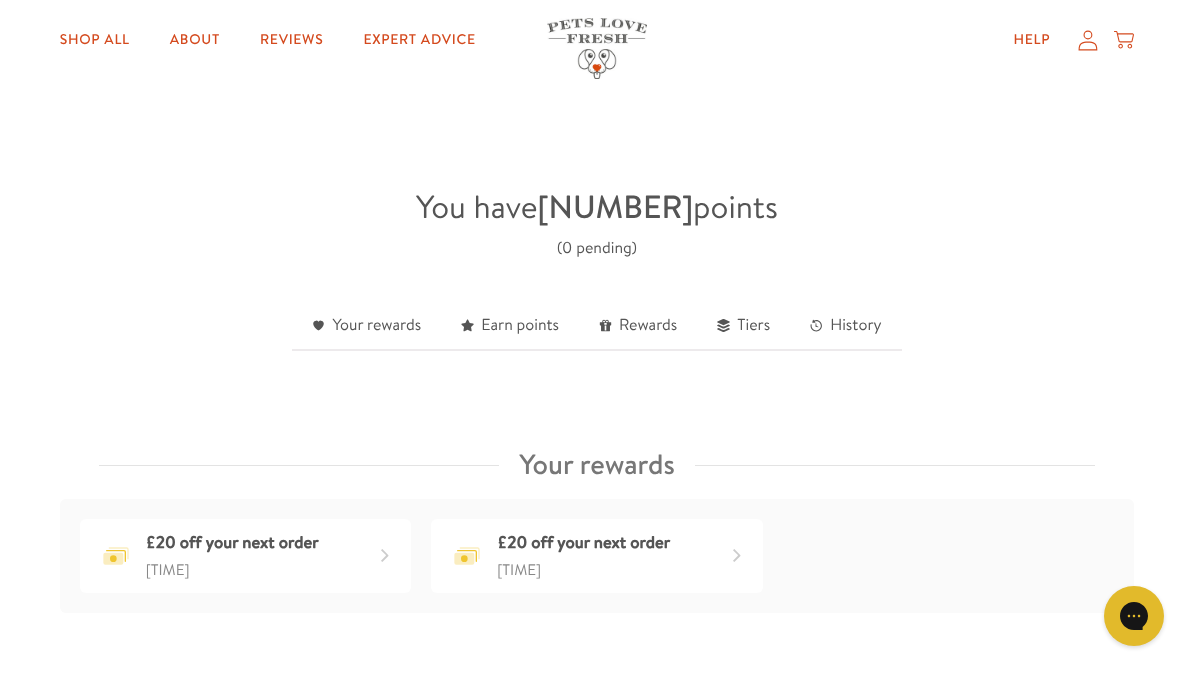 scroll, scrollTop: 410, scrollLeft: 0, axis: vertical 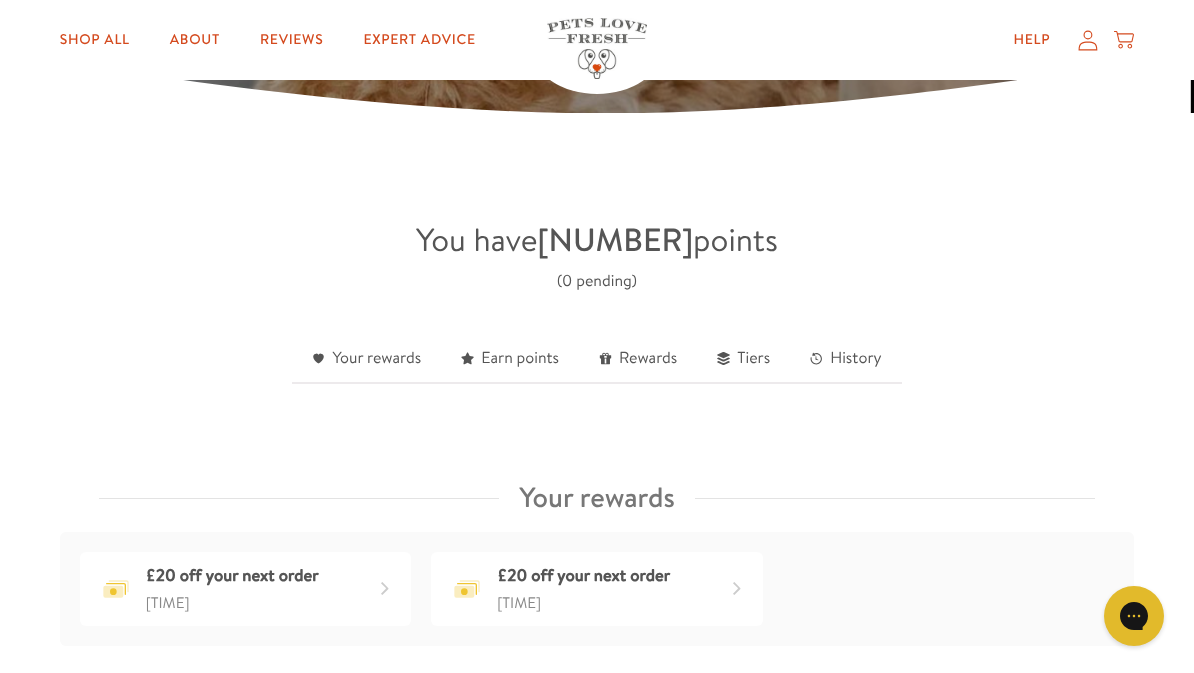 click on "Shop All" at bounding box center [95, 40] 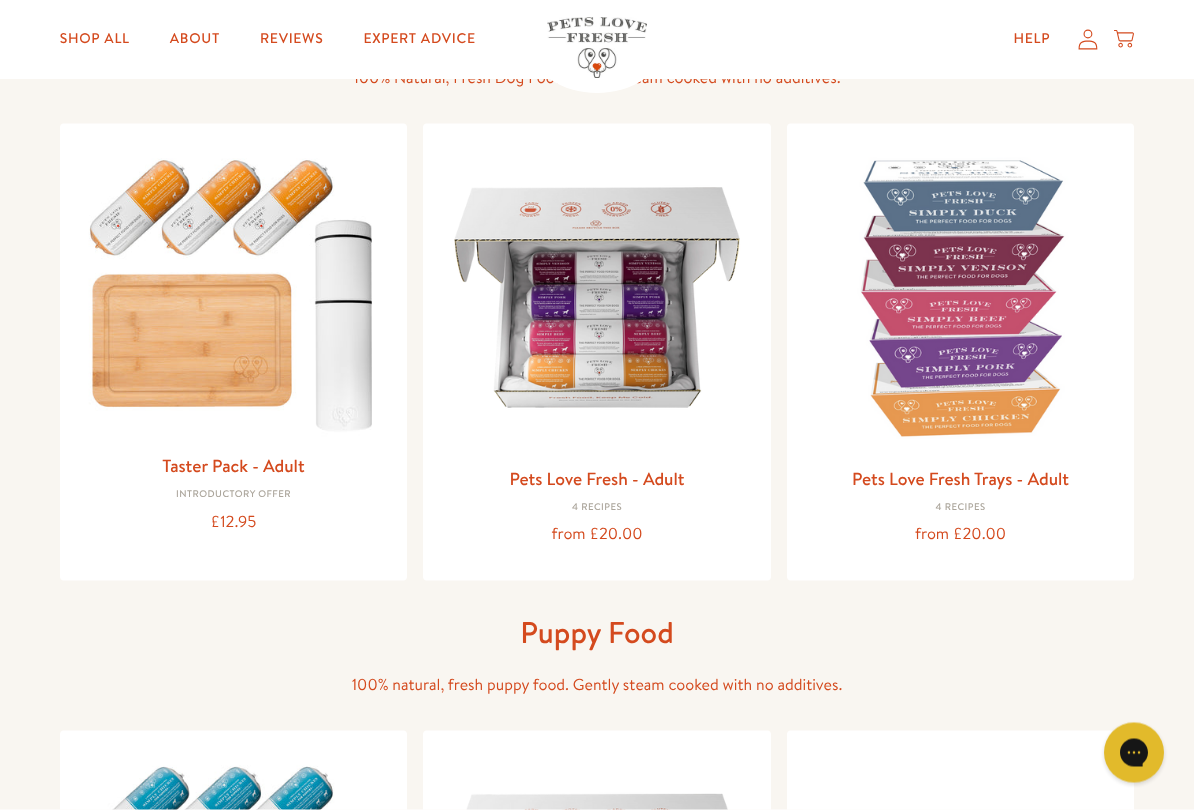 scroll, scrollTop: 182, scrollLeft: 0, axis: vertical 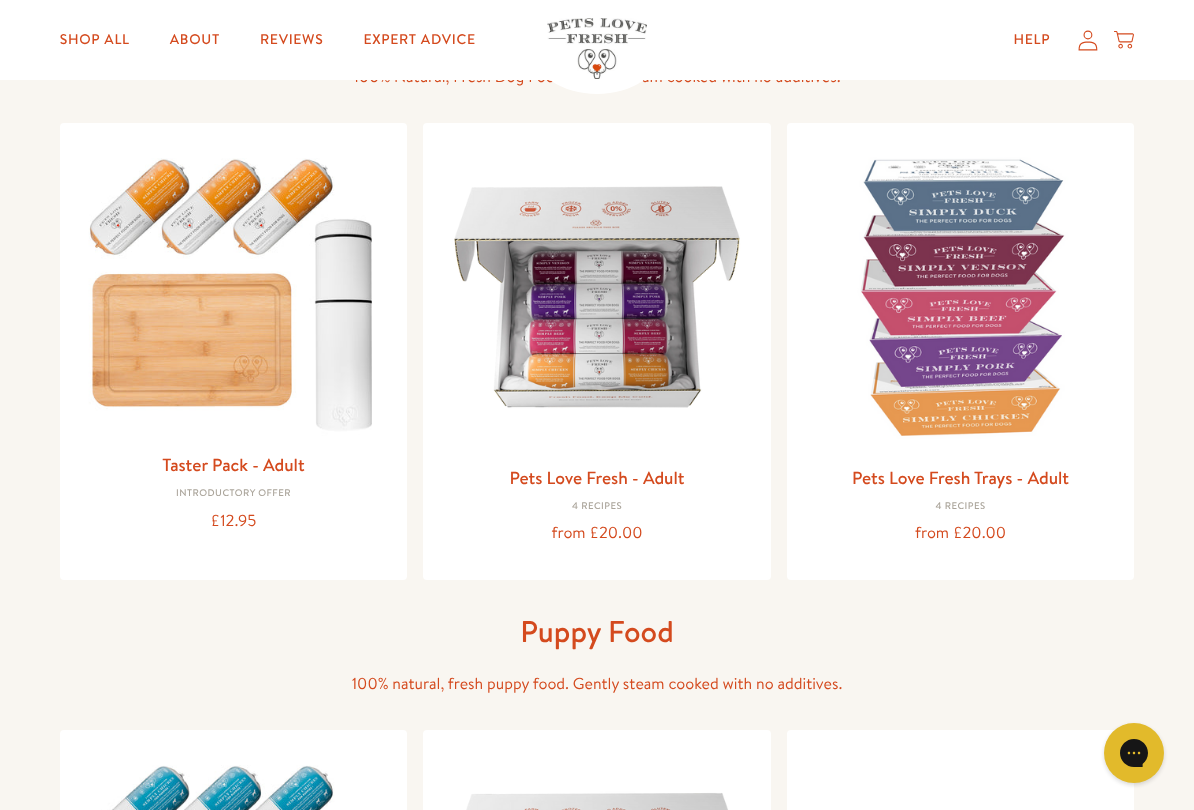 click on "Pets Love Fresh - Adult" at bounding box center [596, 477] 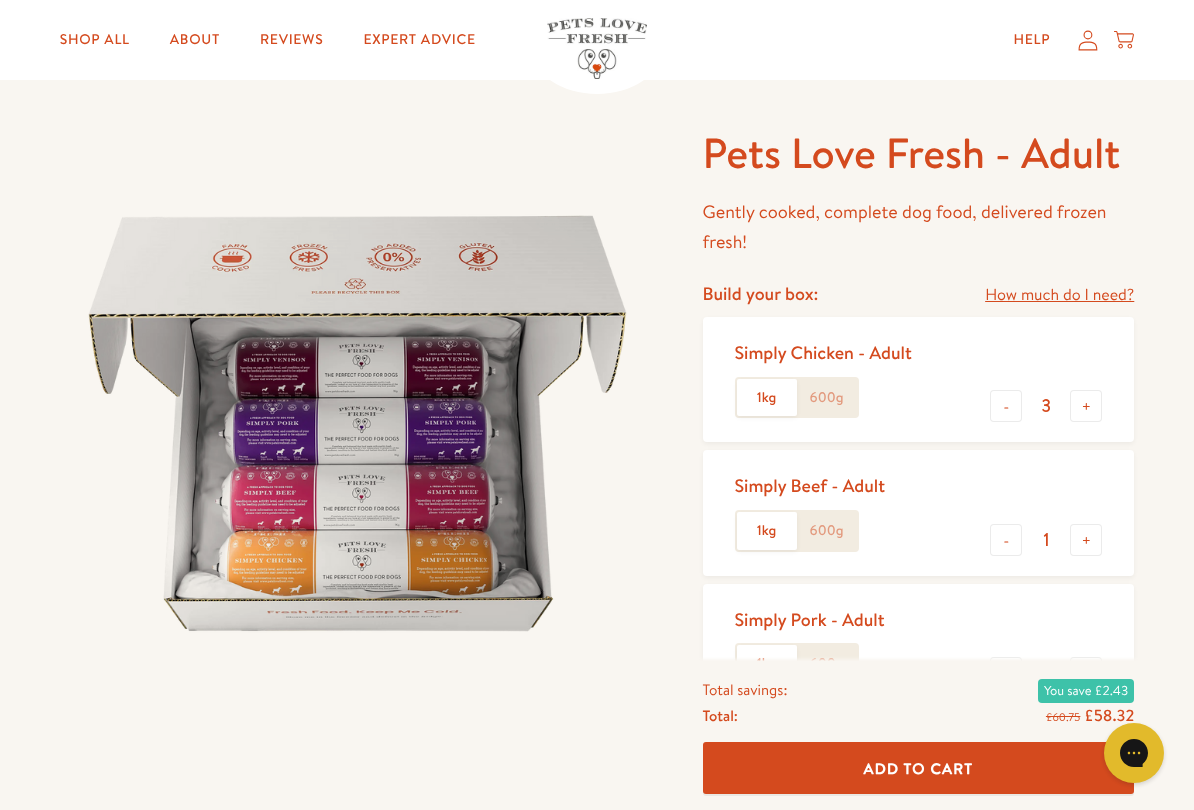 scroll, scrollTop: 69, scrollLeft: 0, axis: vertical 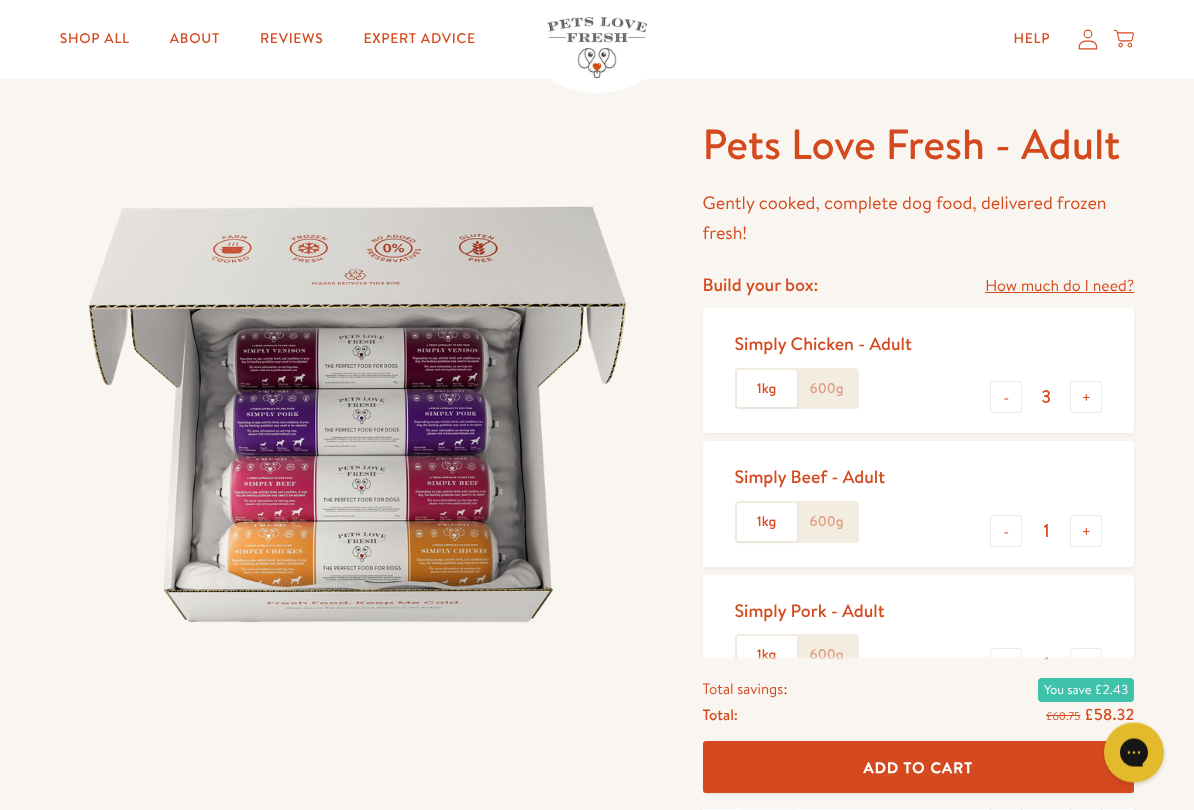 click on "-" at bounding box center [1006, 398] 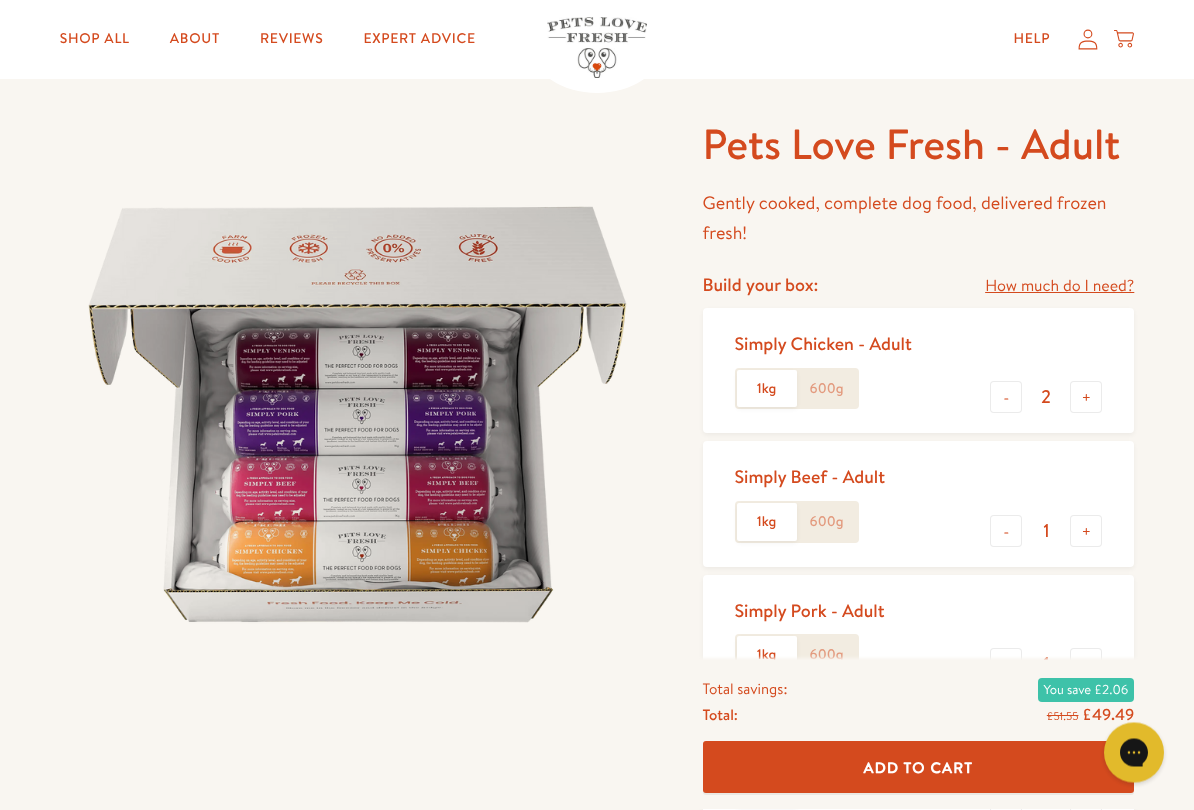 scroll, scrollTop: 70, scrollLeft: 0, axis: vertical 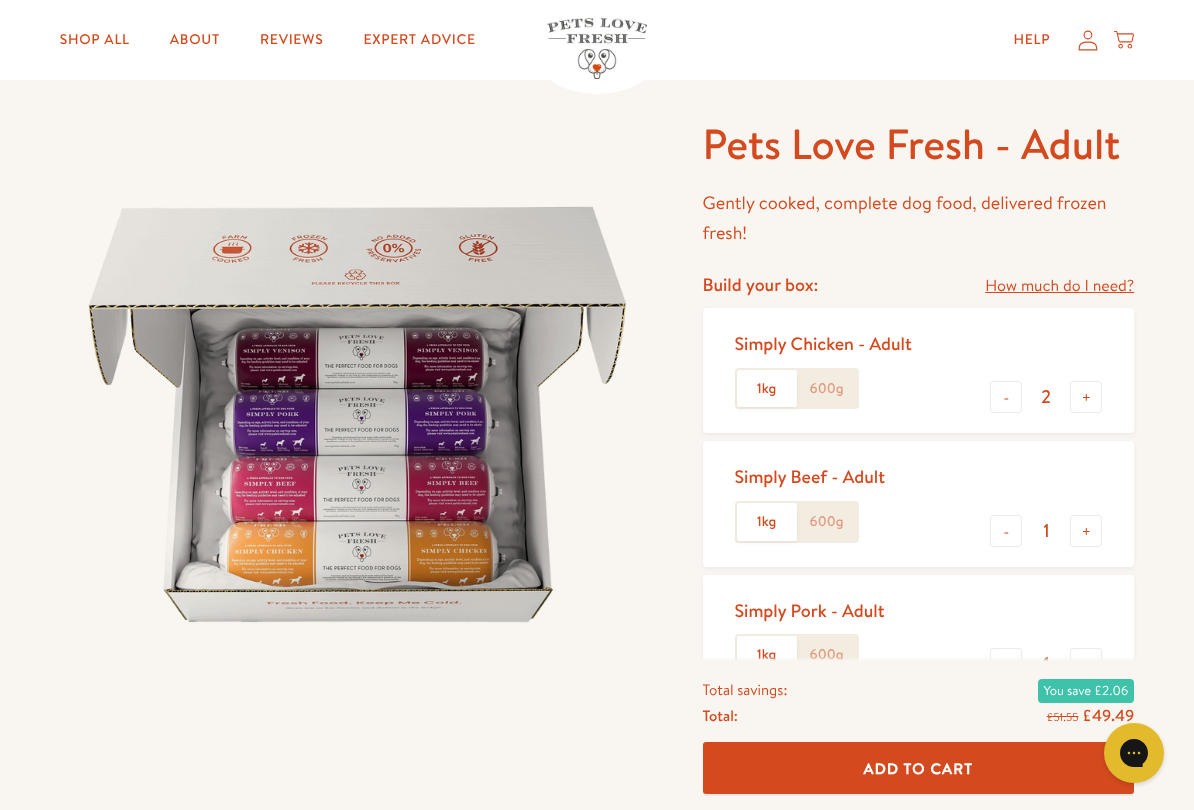 click on "-" at bounding box center (1006, 397) 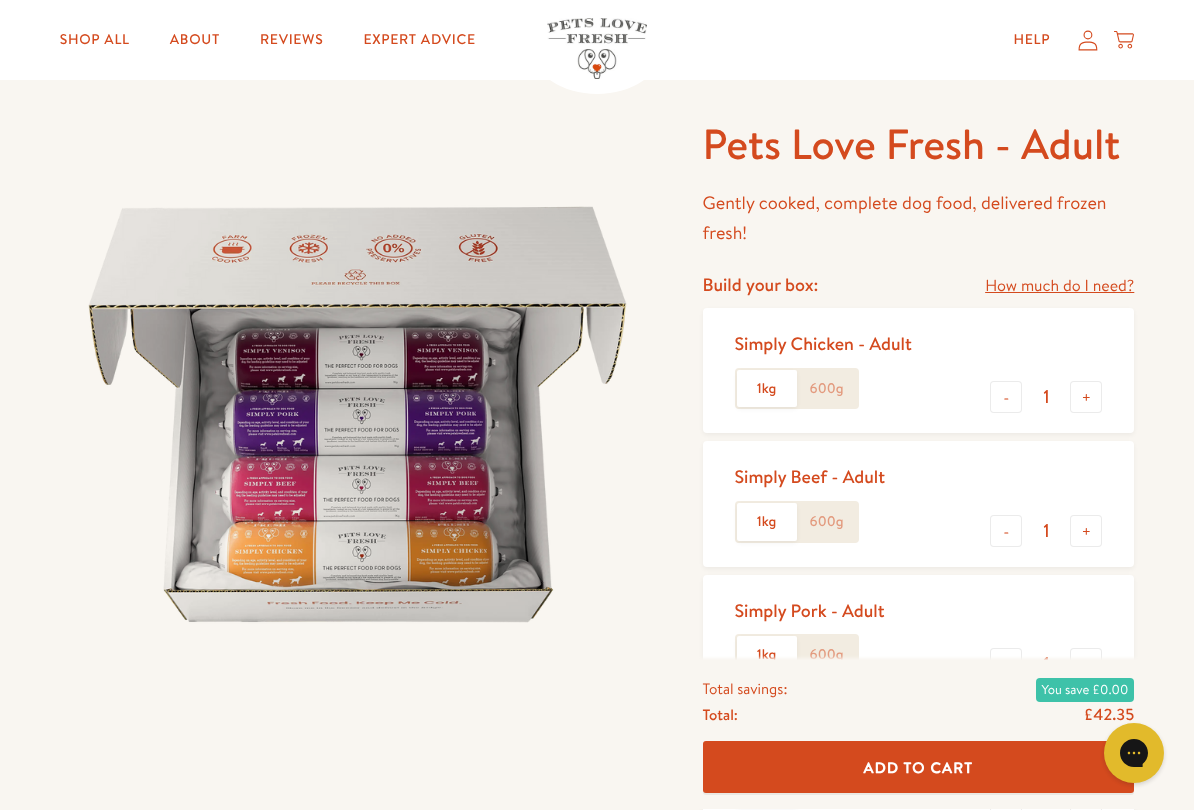 click on "-" at bounding box center (1006, 397) 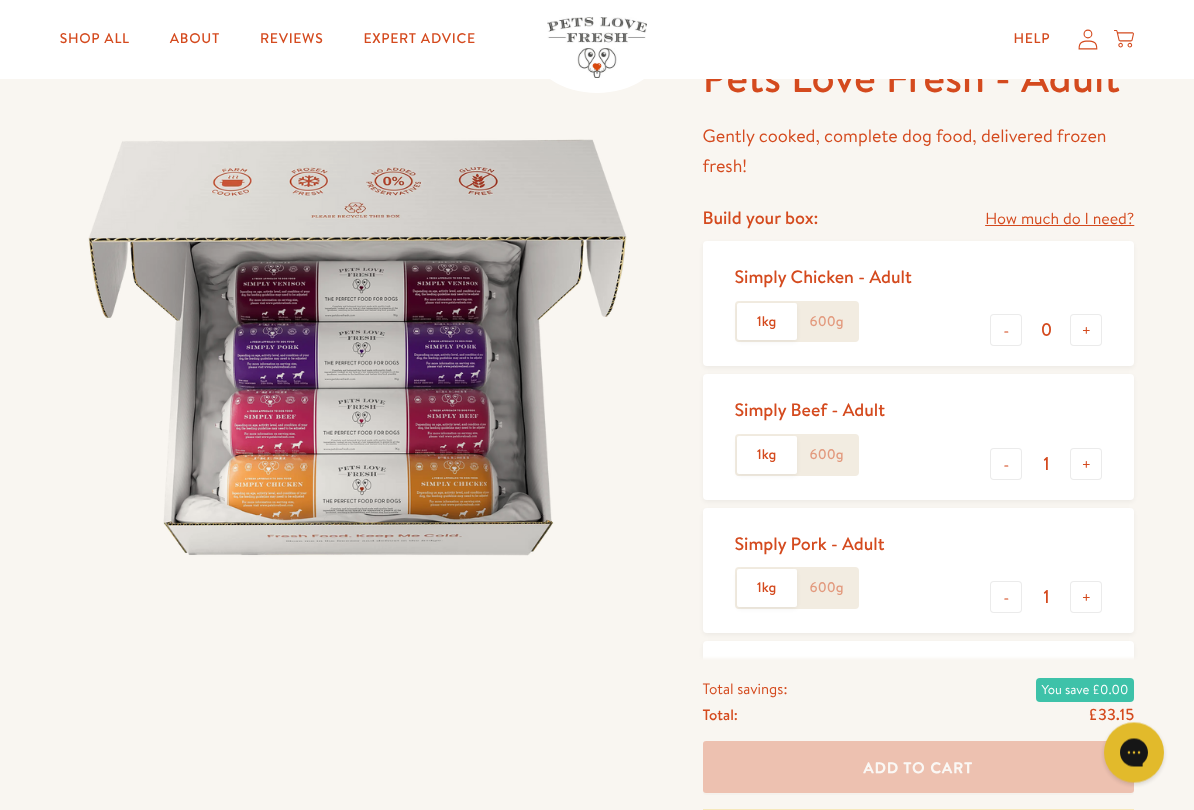 scroll, scrollTop: 137, scrollLeft: 0, axis: vertical 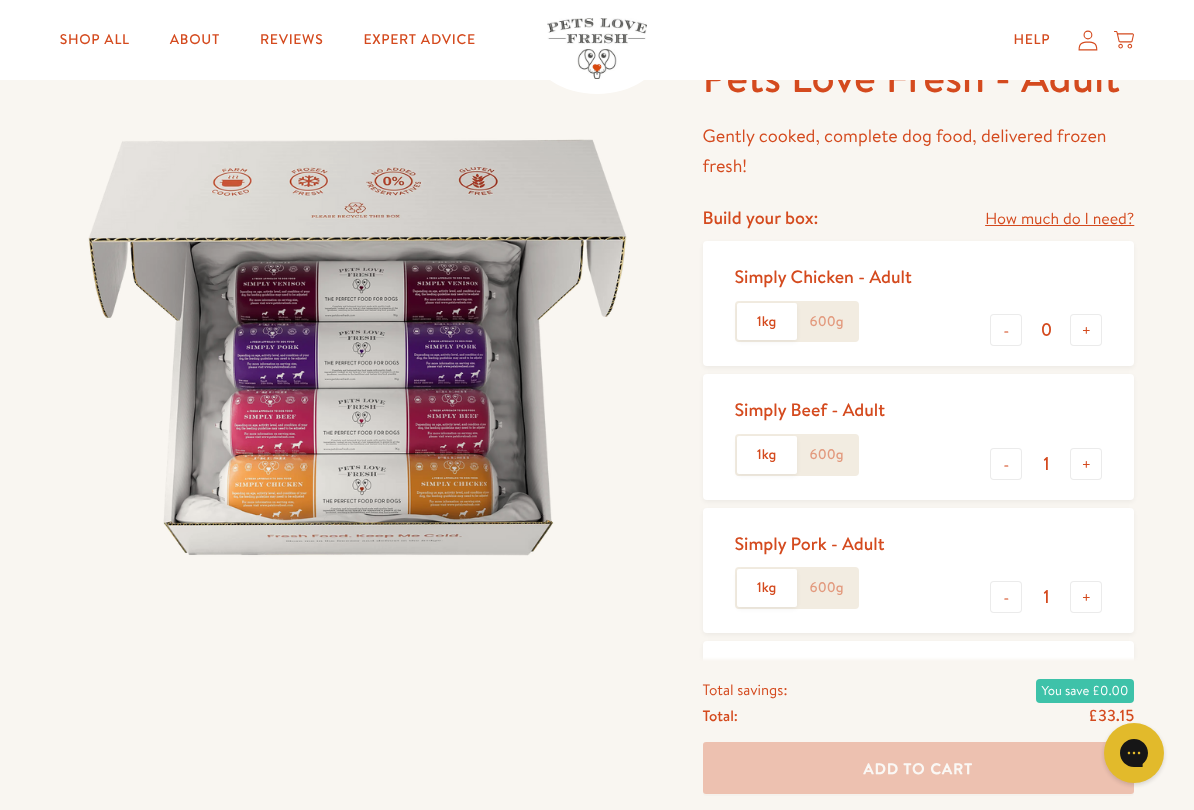 click on "1kg" 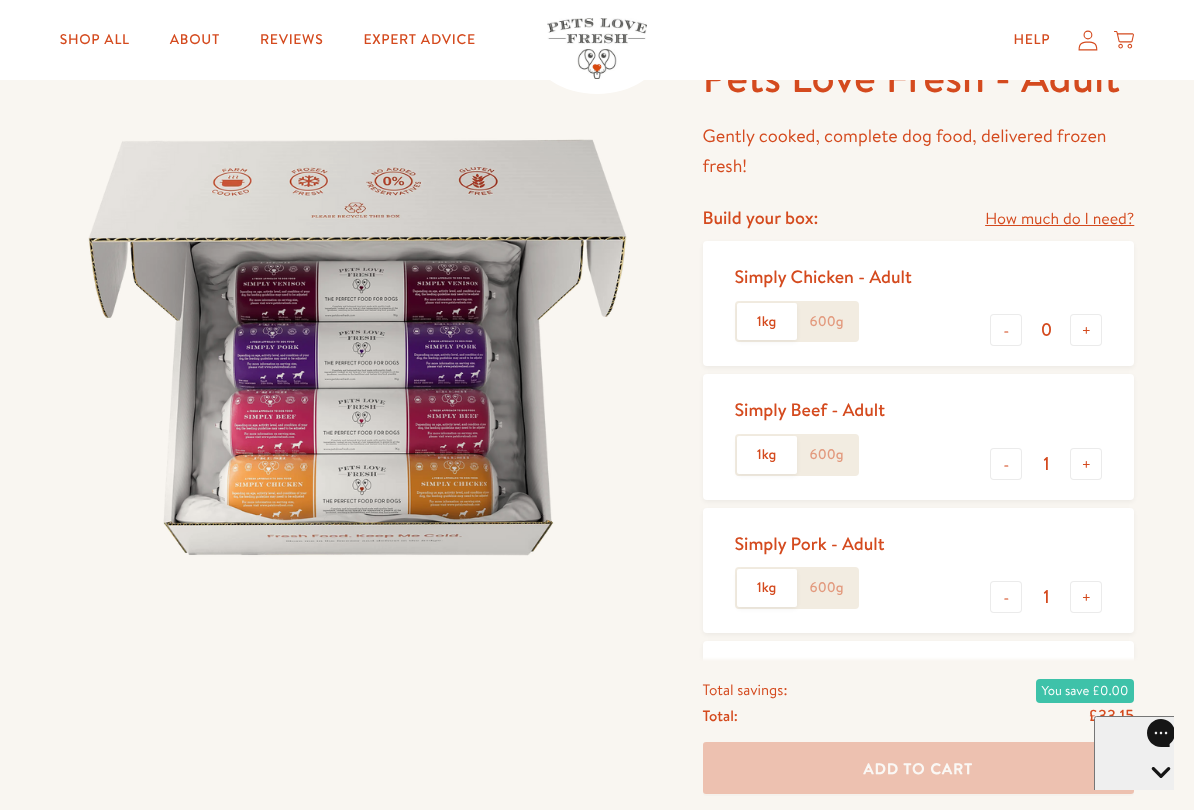 click on "+" at bounding box center [1086, 464] 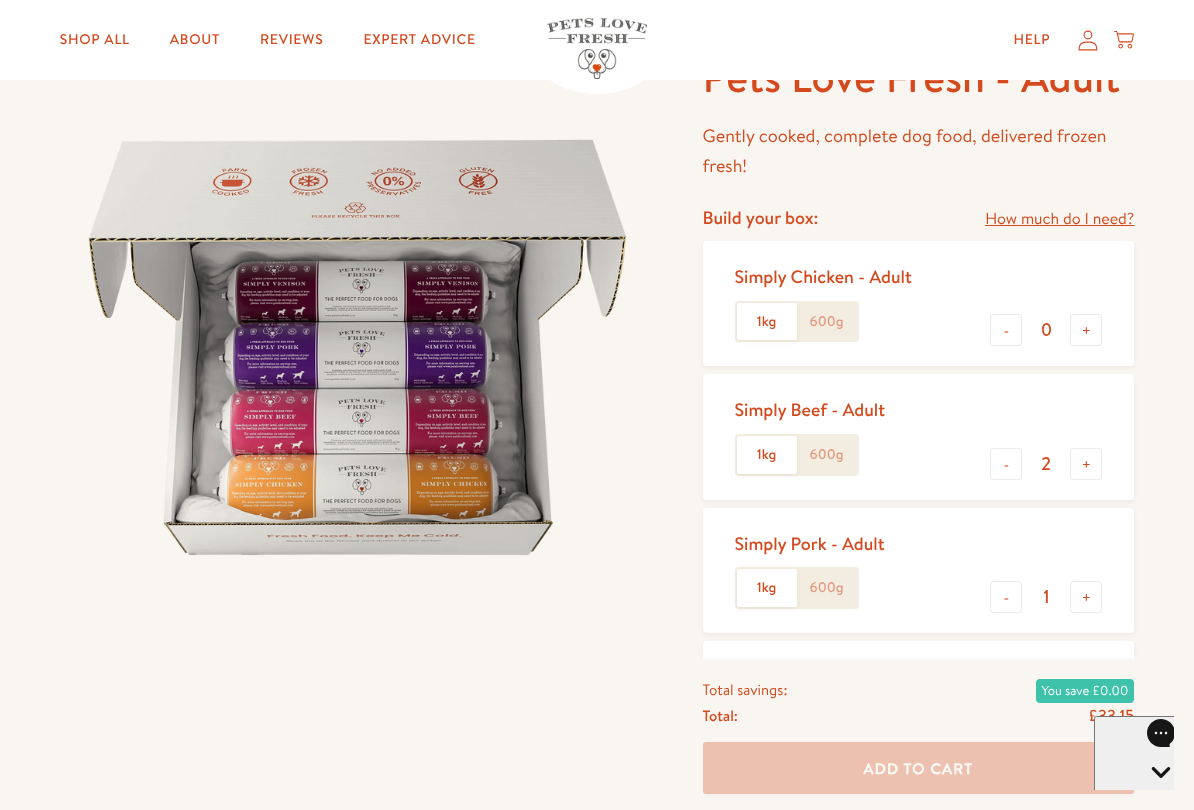 click on "+" at bounding box center (1086, 464) 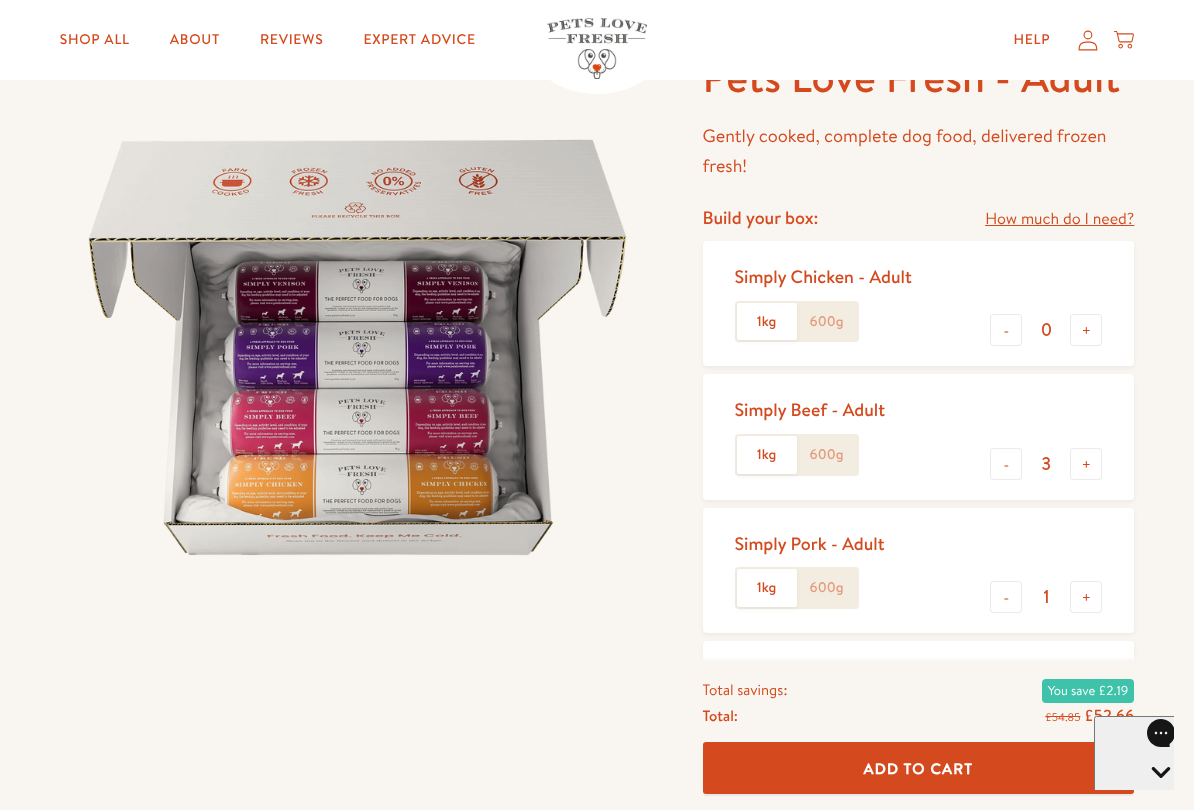 click on "+" at bounding box center [1086, 464] 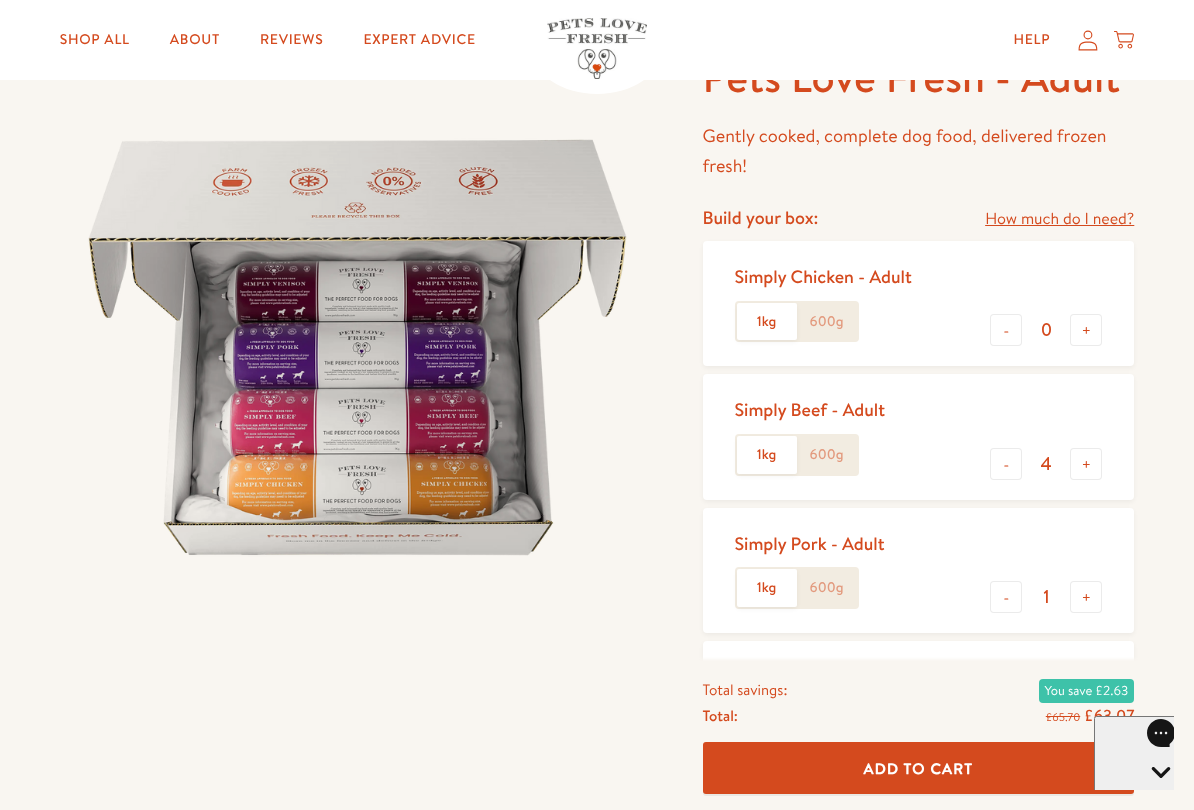click on "-" at bounding box center (1006, 597) 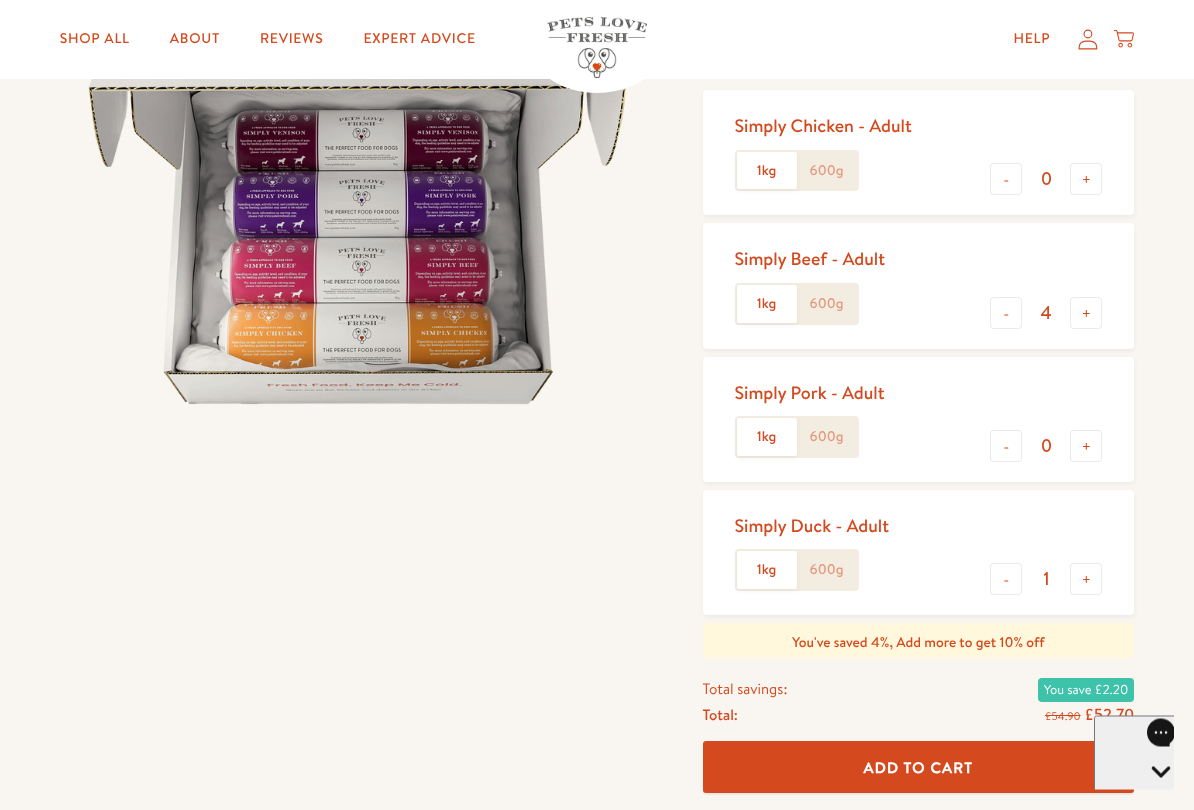 scroll, scrollTop: 305, scrollLeft: 0, axis: vertical 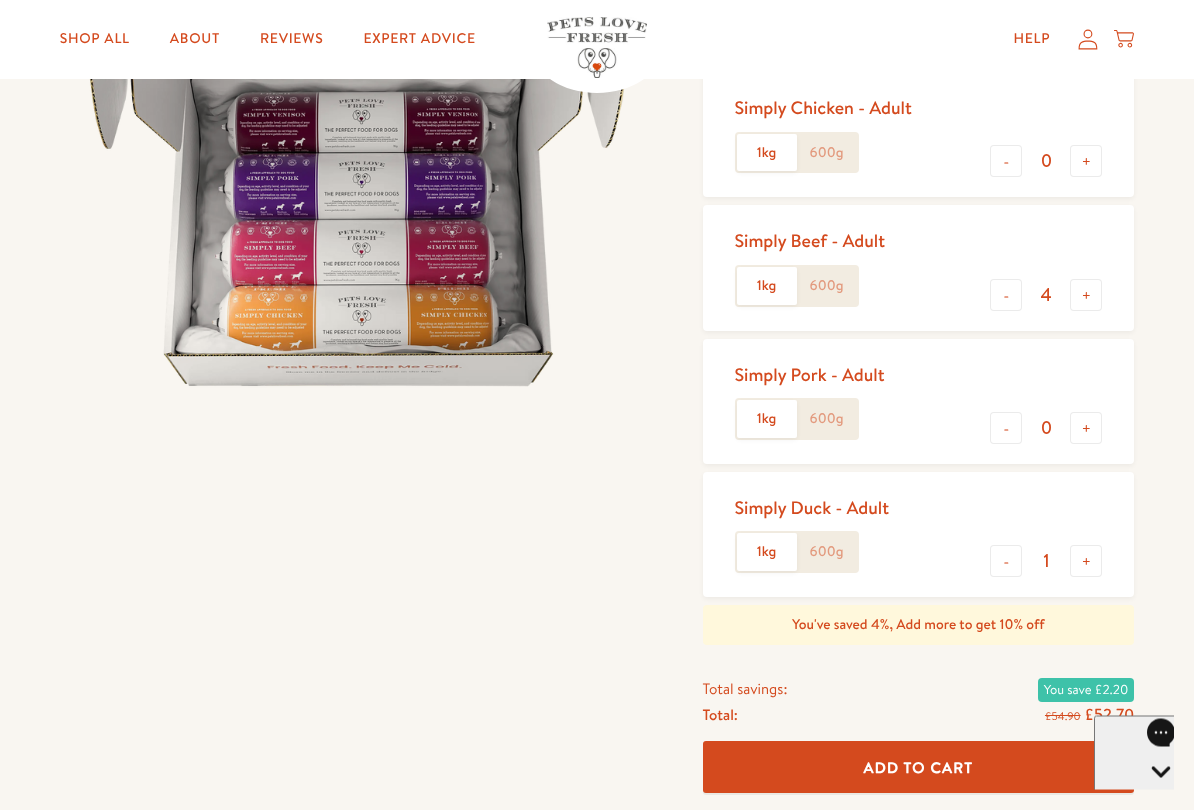 click on "-" at bounding box center (1006, 562) 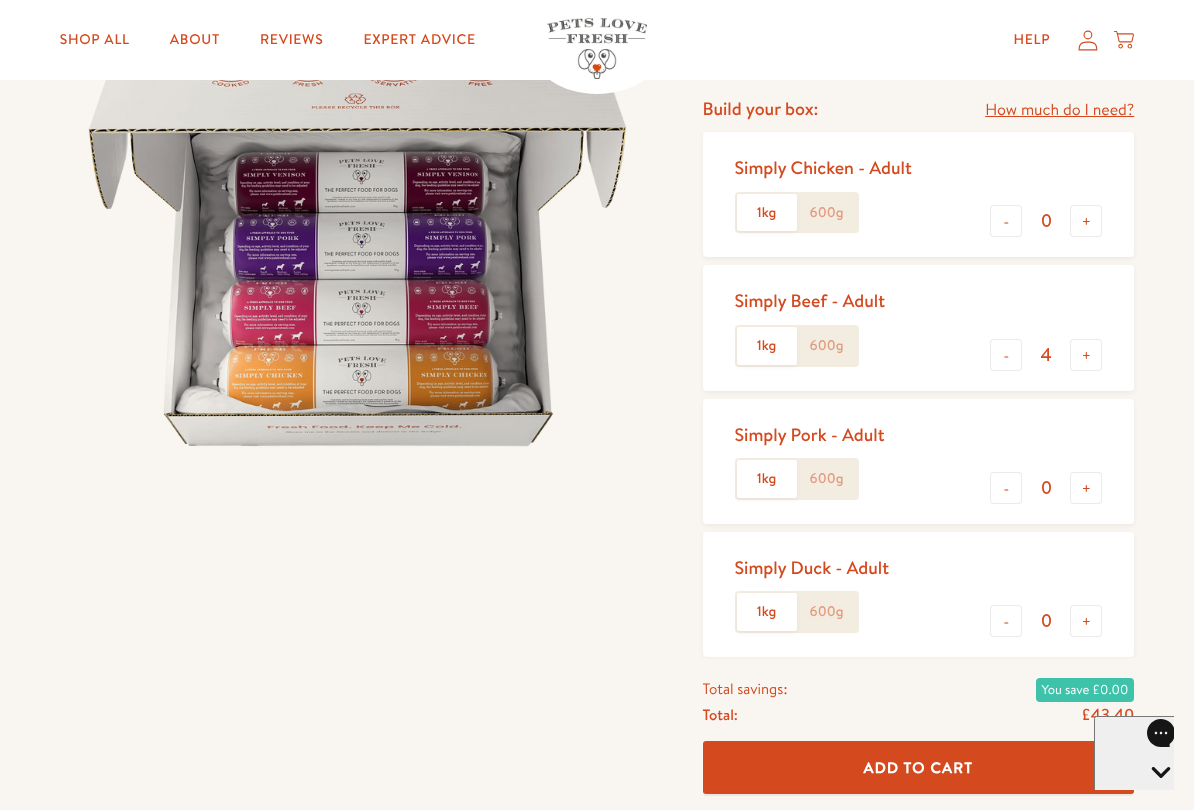 scroll, scrollTop: 245, scrollLeft: 0, axis: vertical 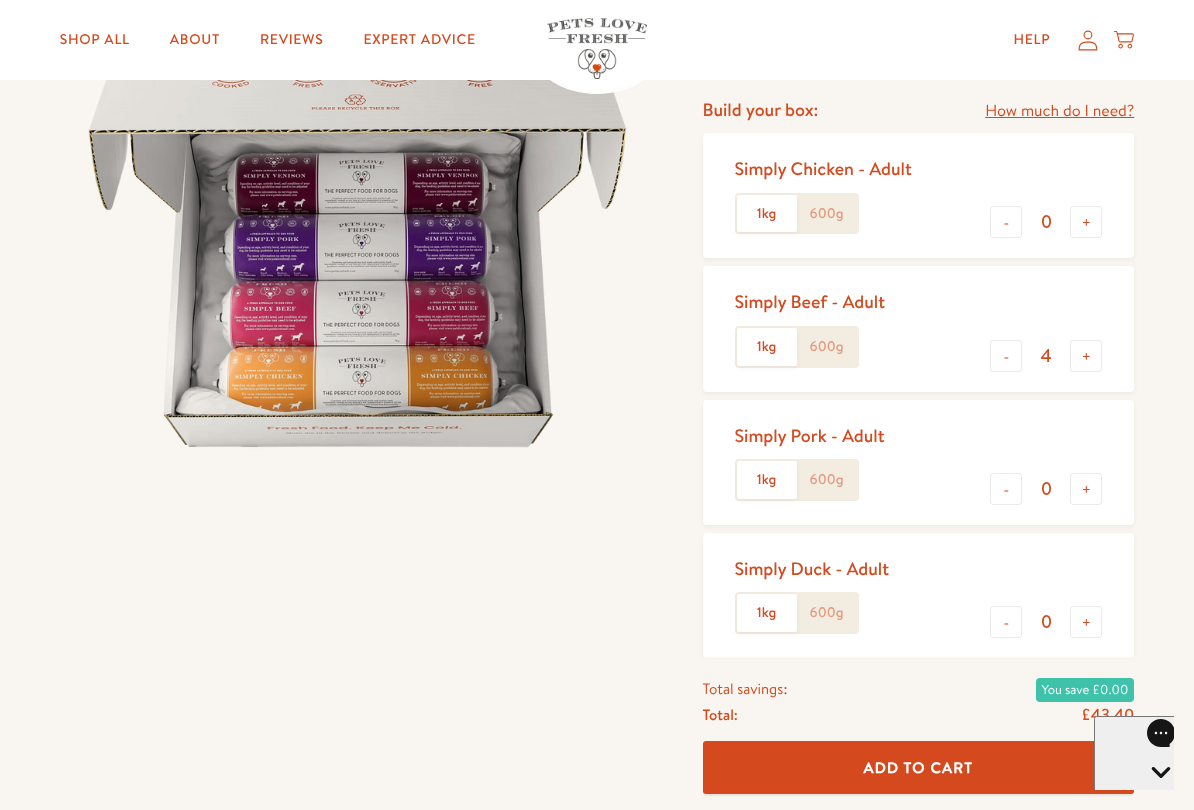 click on "+" at bounding box center [1086, 356] 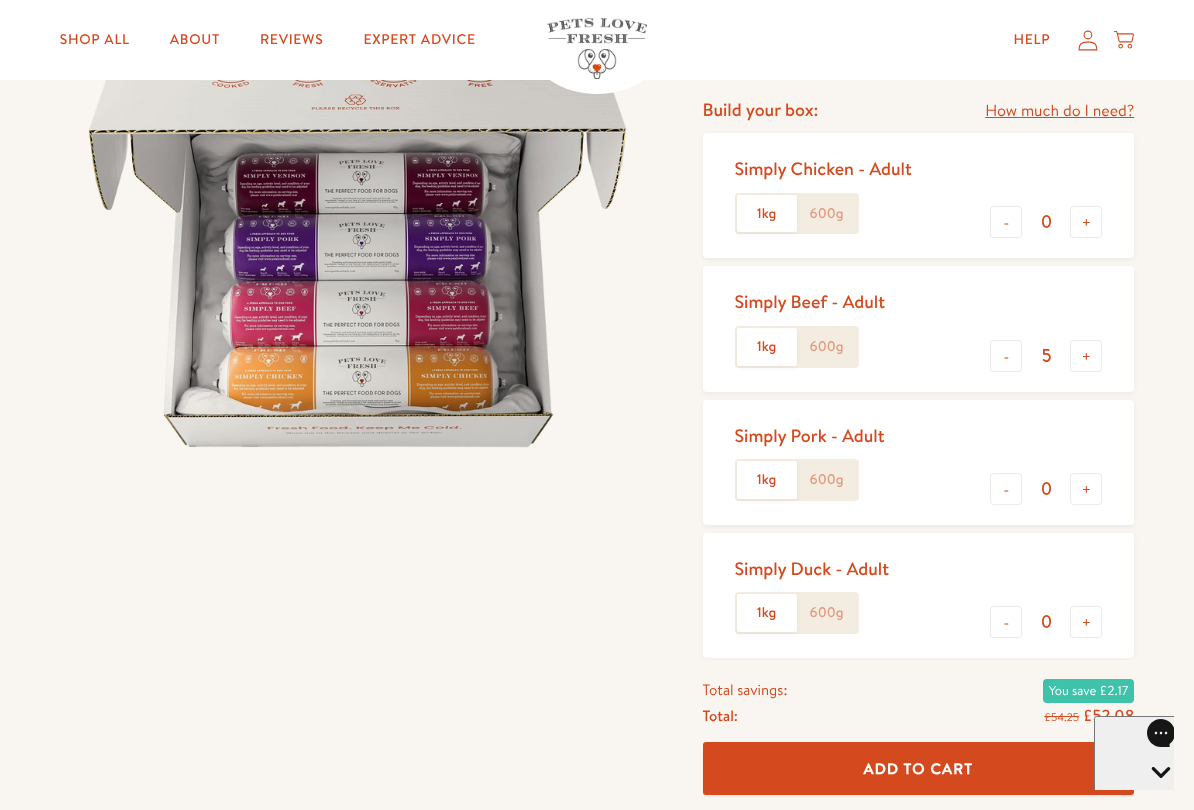 click on "+" at bounding box center (1086, 356) 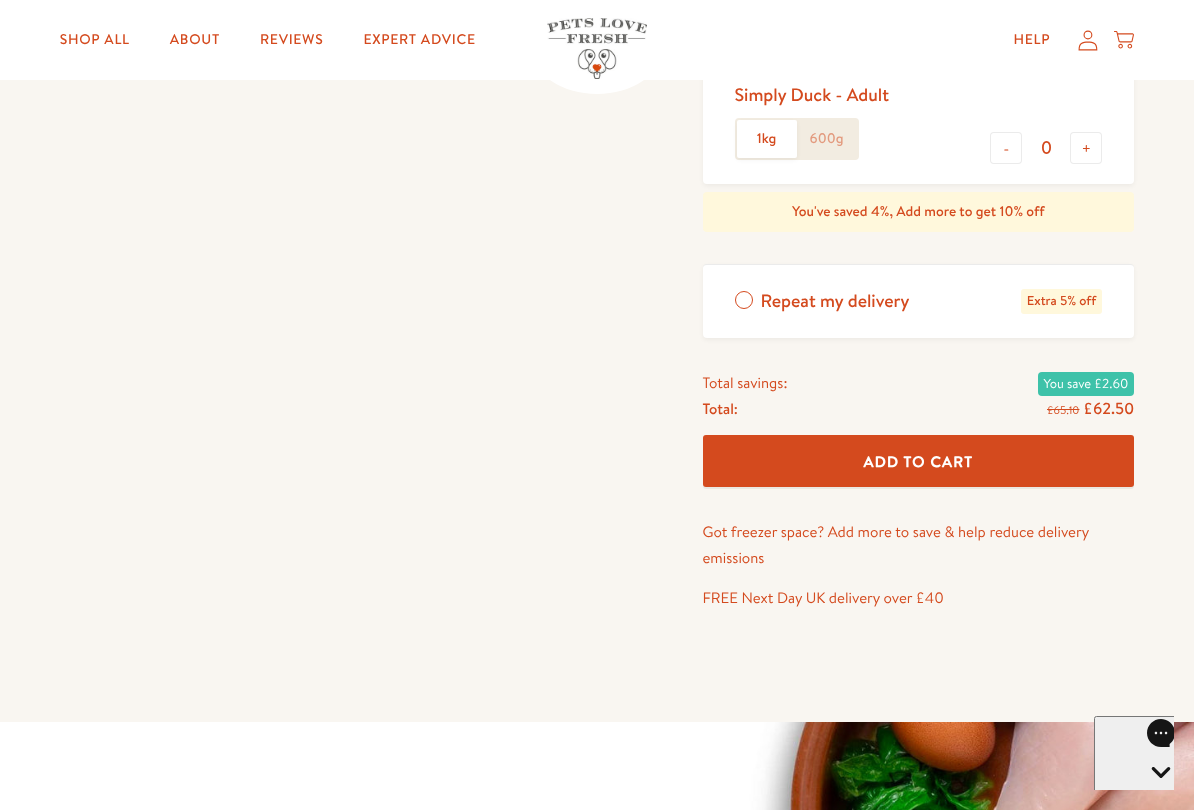 scroll, scrollTop: 718, scrollLeft: 0, axis: vertical 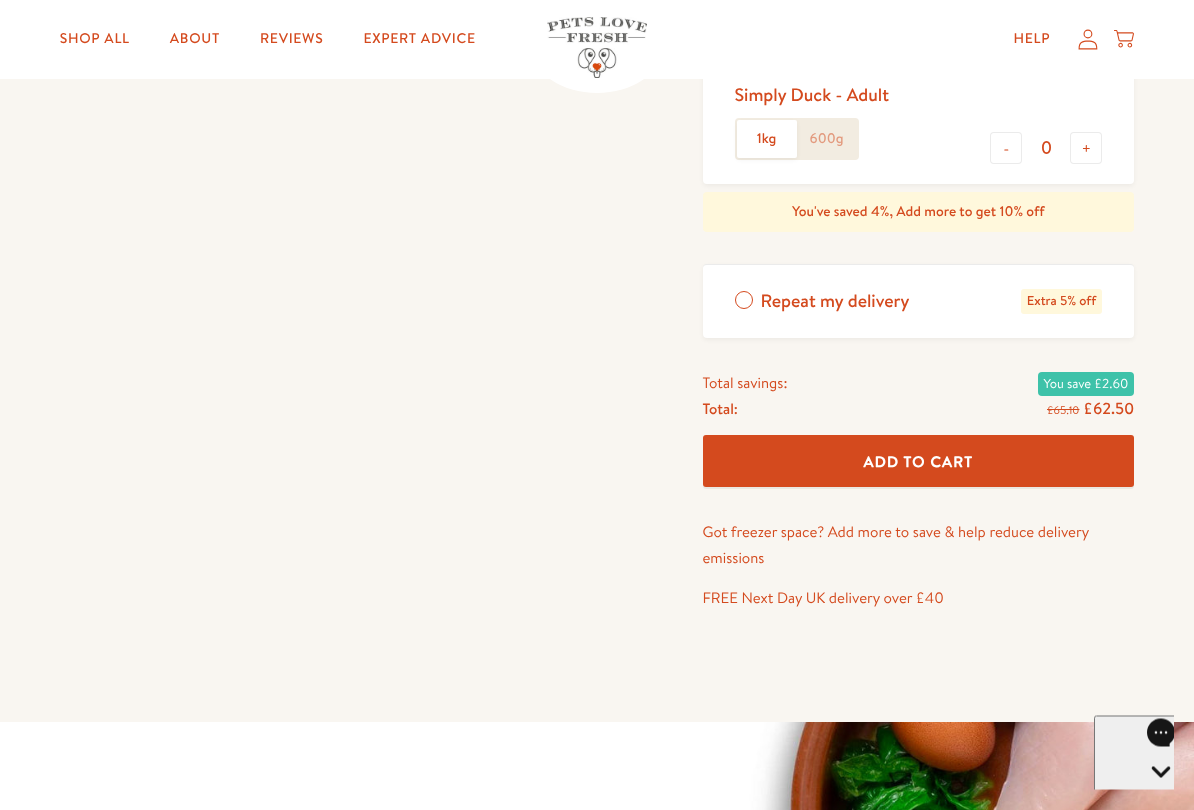 click on "Add To Cart" at bounding box center (918, 462) 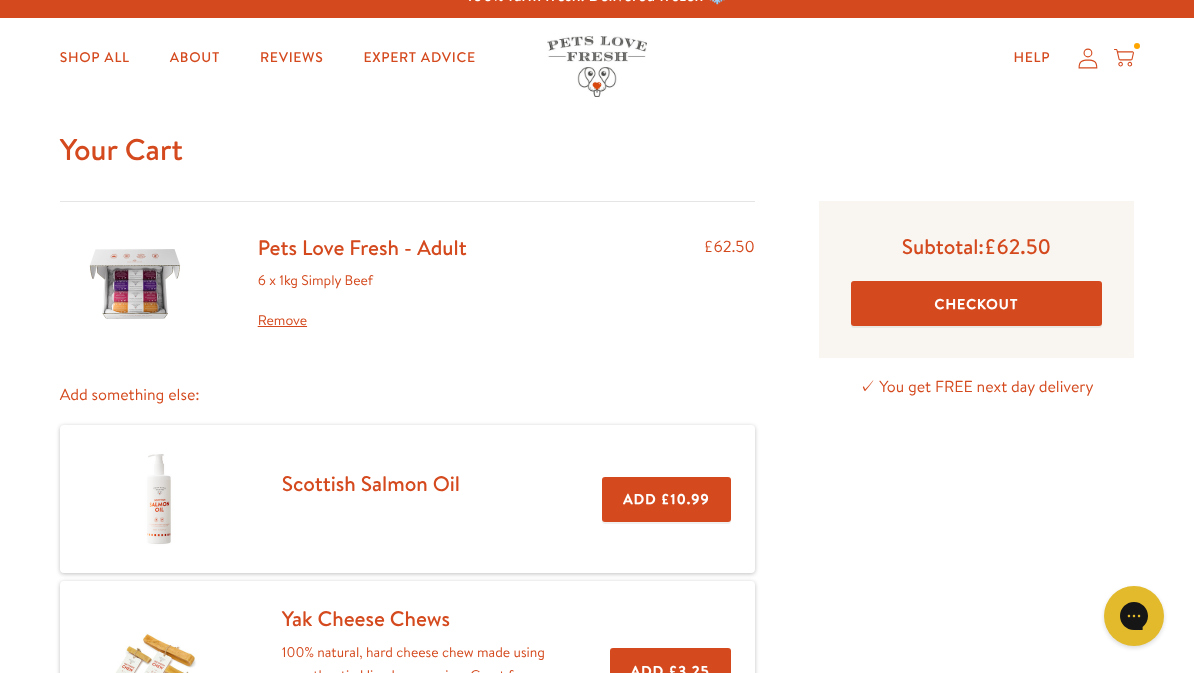 scroll, scrollTop: 23, scrollLeft: 0, axis: vertical 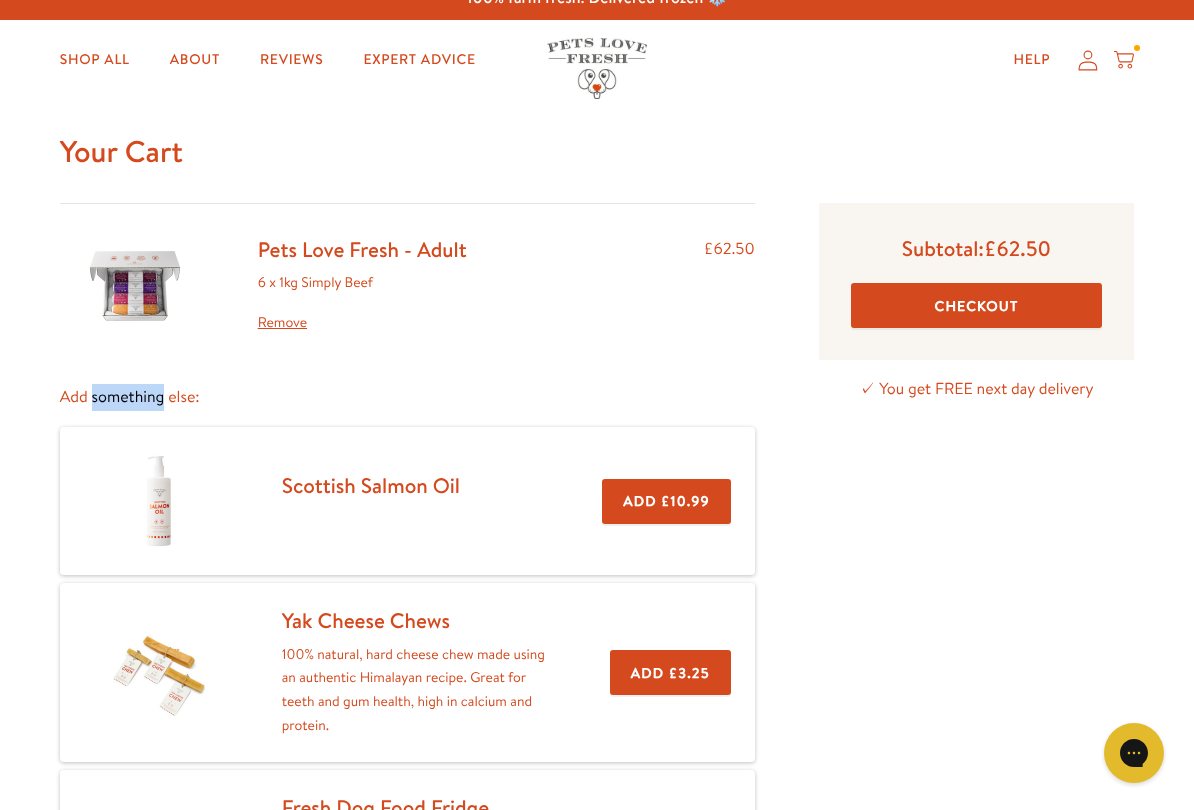 click on "Checkout" at bounding box center [976, 305] 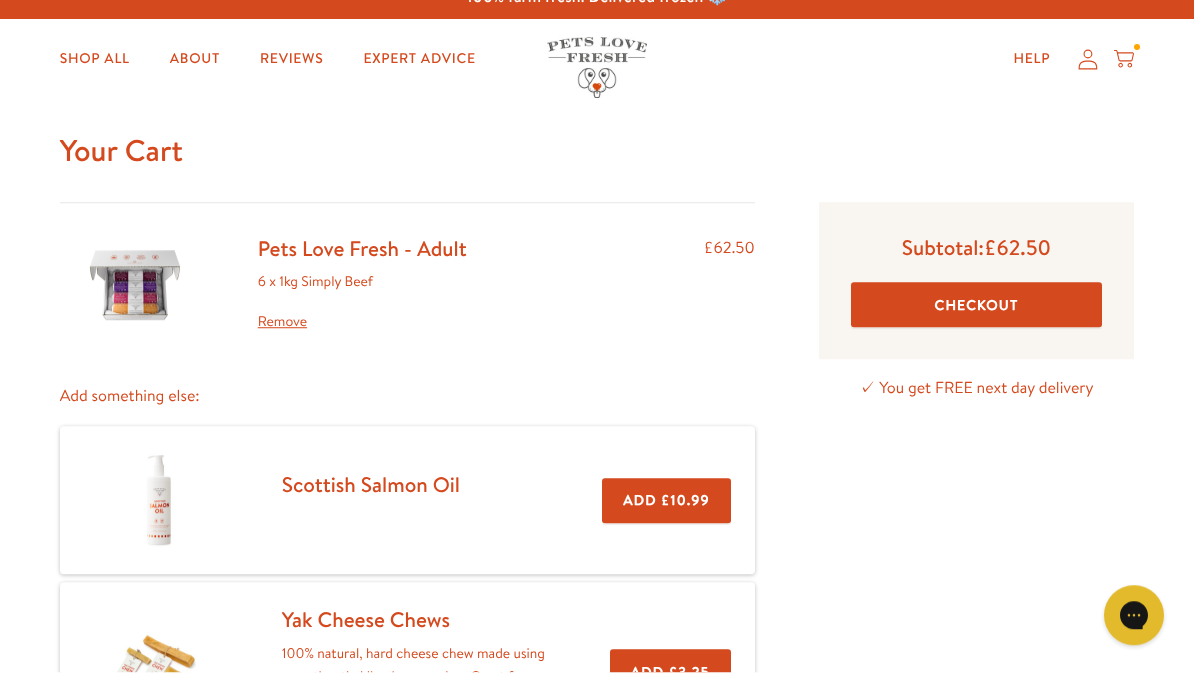 scroll, scrollTop: 79, scrollLeft: 0, axis: vertical 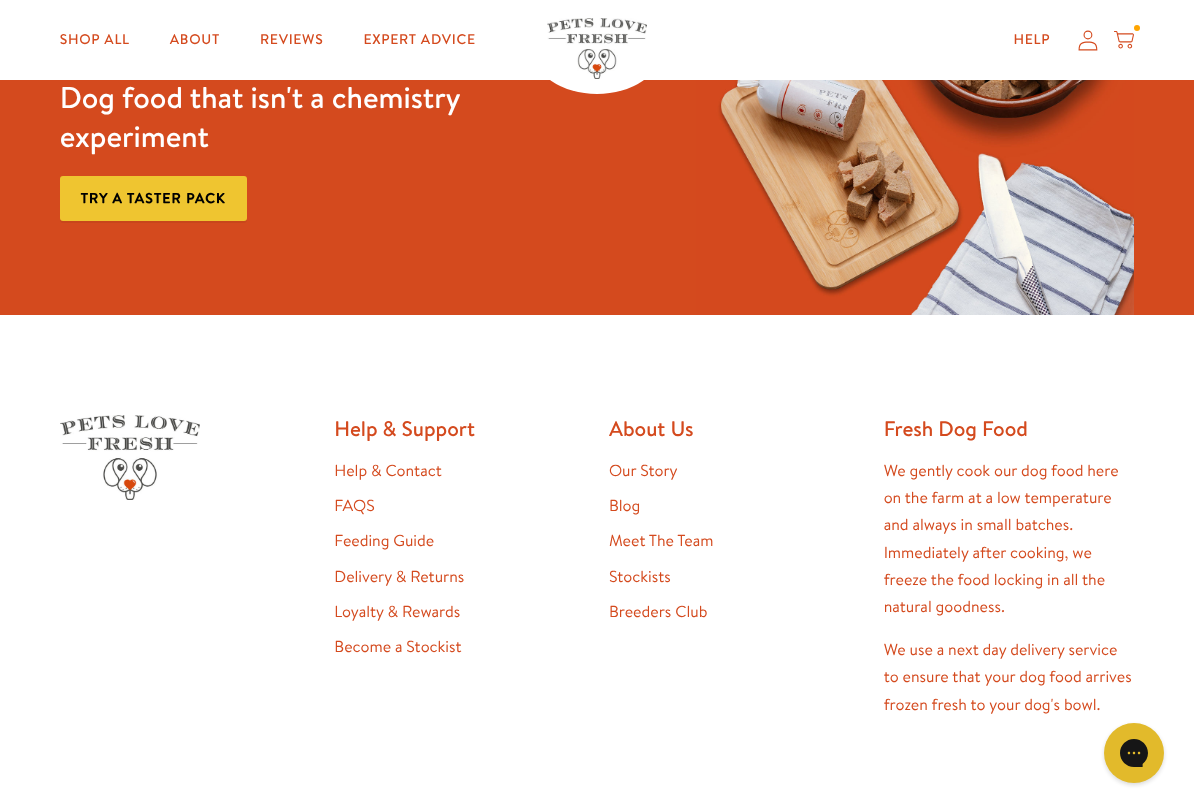 click on "Loyalty & Rewards" at bounding box center [397, 612] 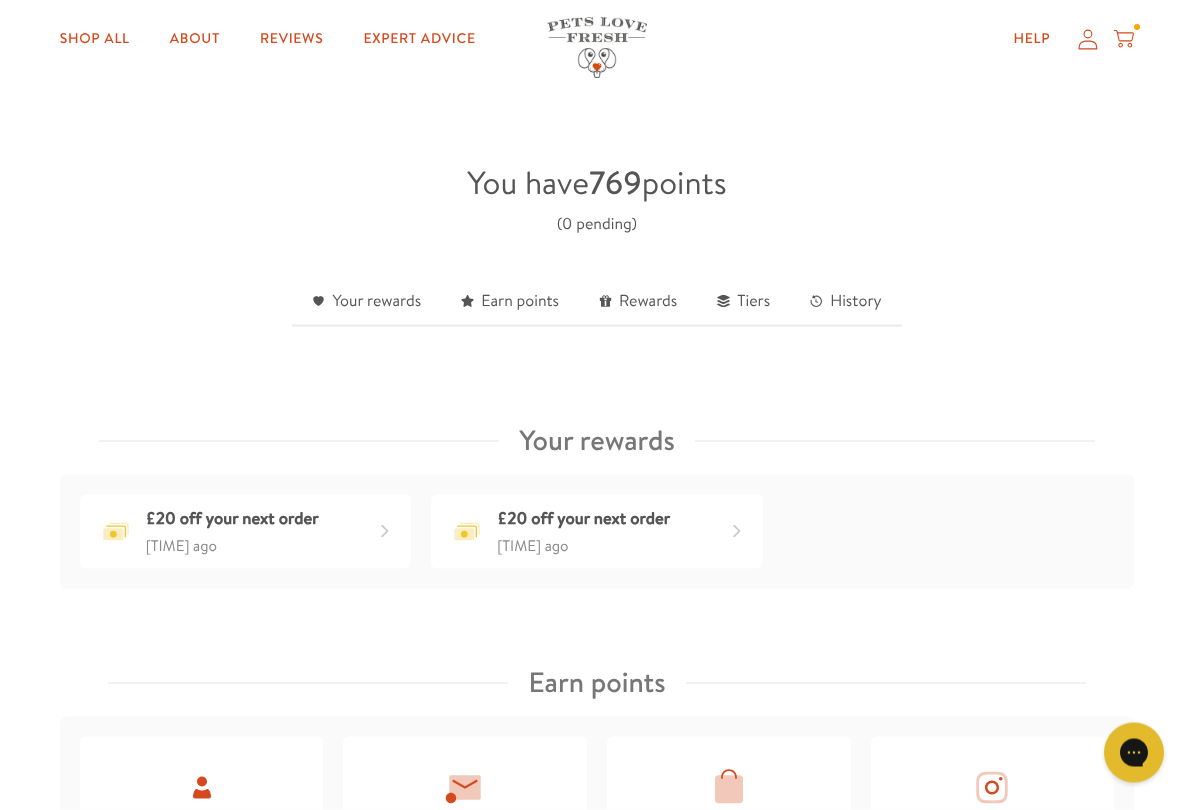 scroll, scrollTop: 468, scrollLeft: 0, axis: vertical 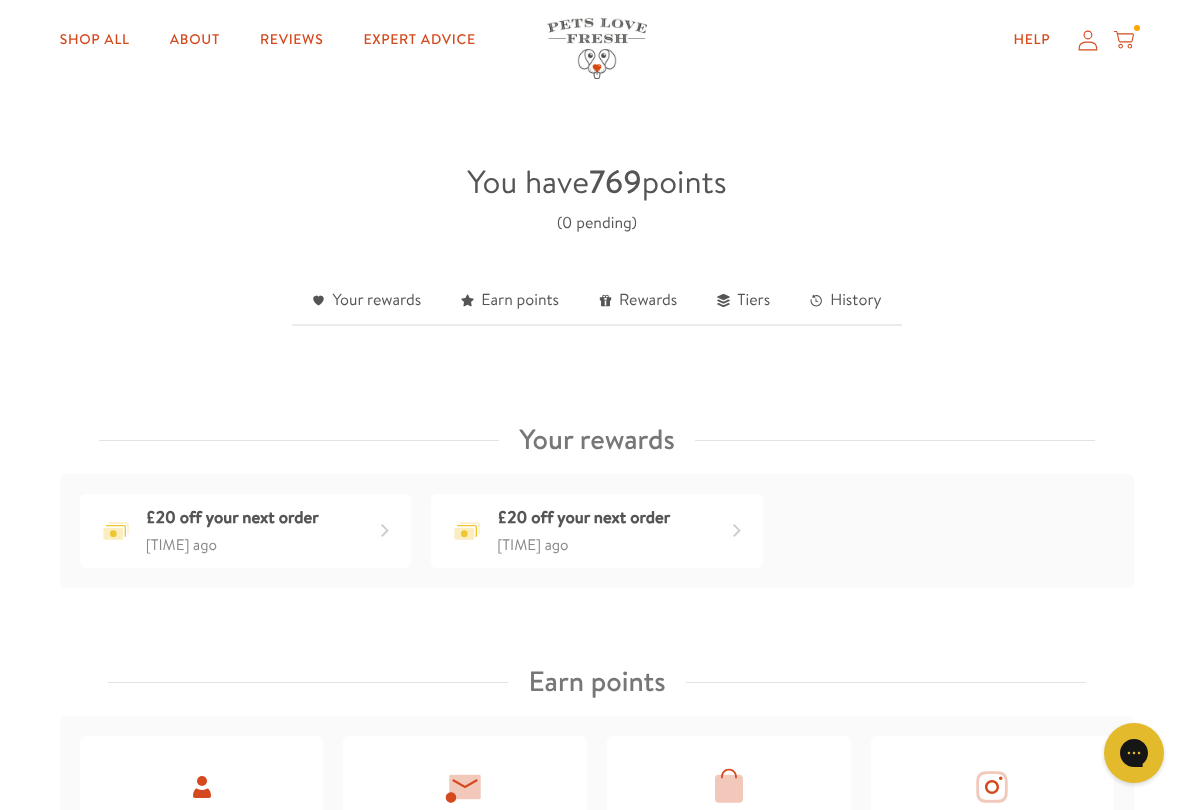 click on "£20 off your next order" at bounding box center [232, 518] 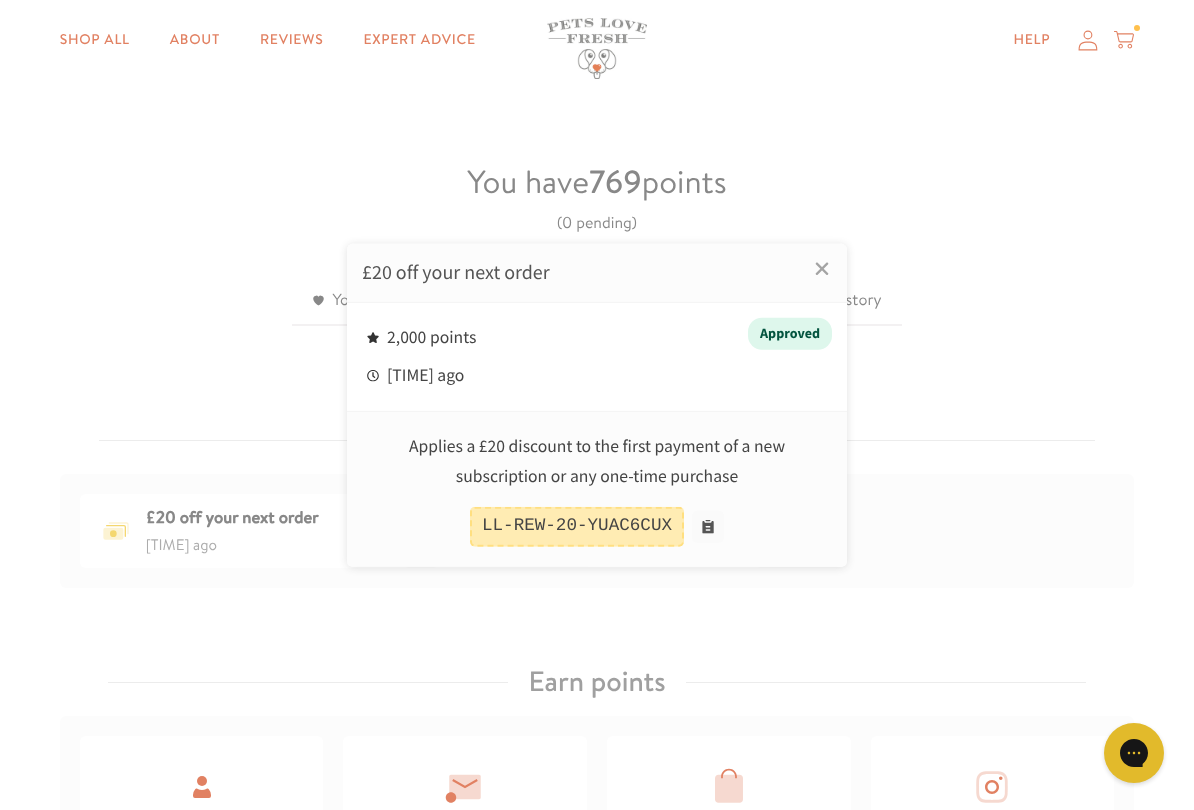 click at bounding box center [708, 526] 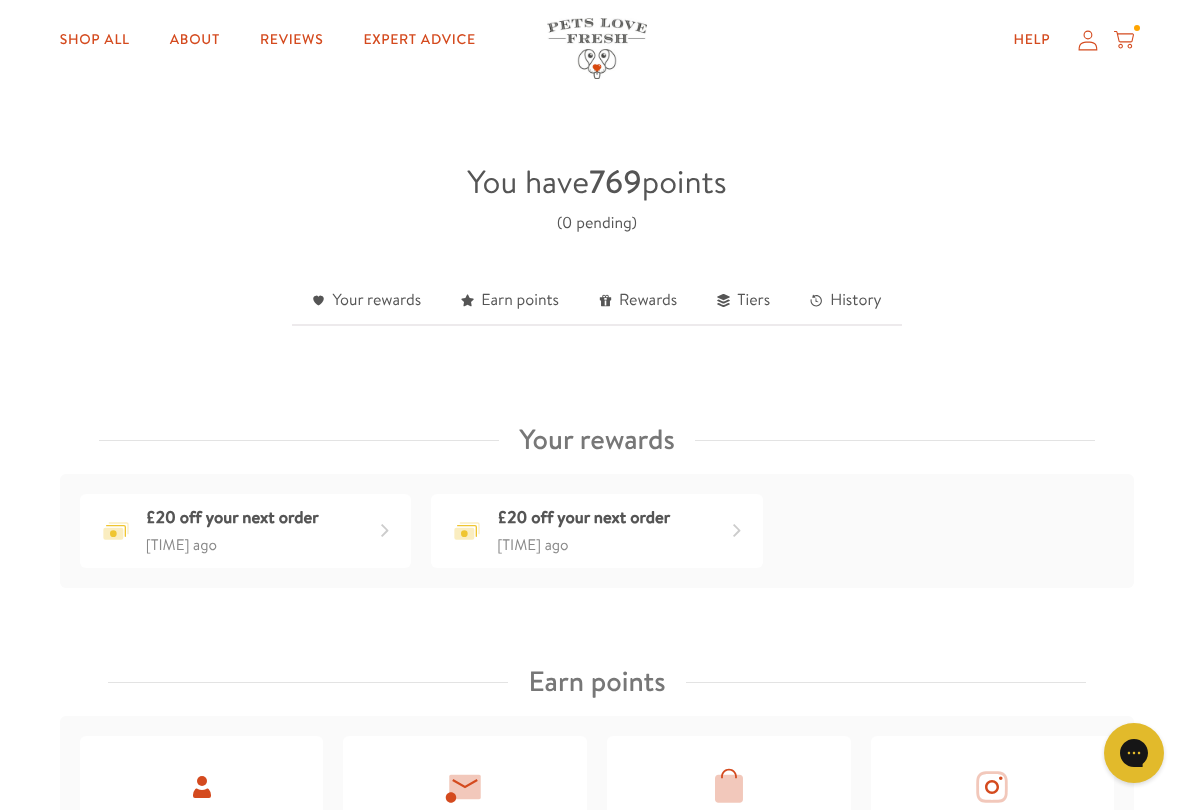 click on "£20 off your next order" at bounding box center (583, 518) 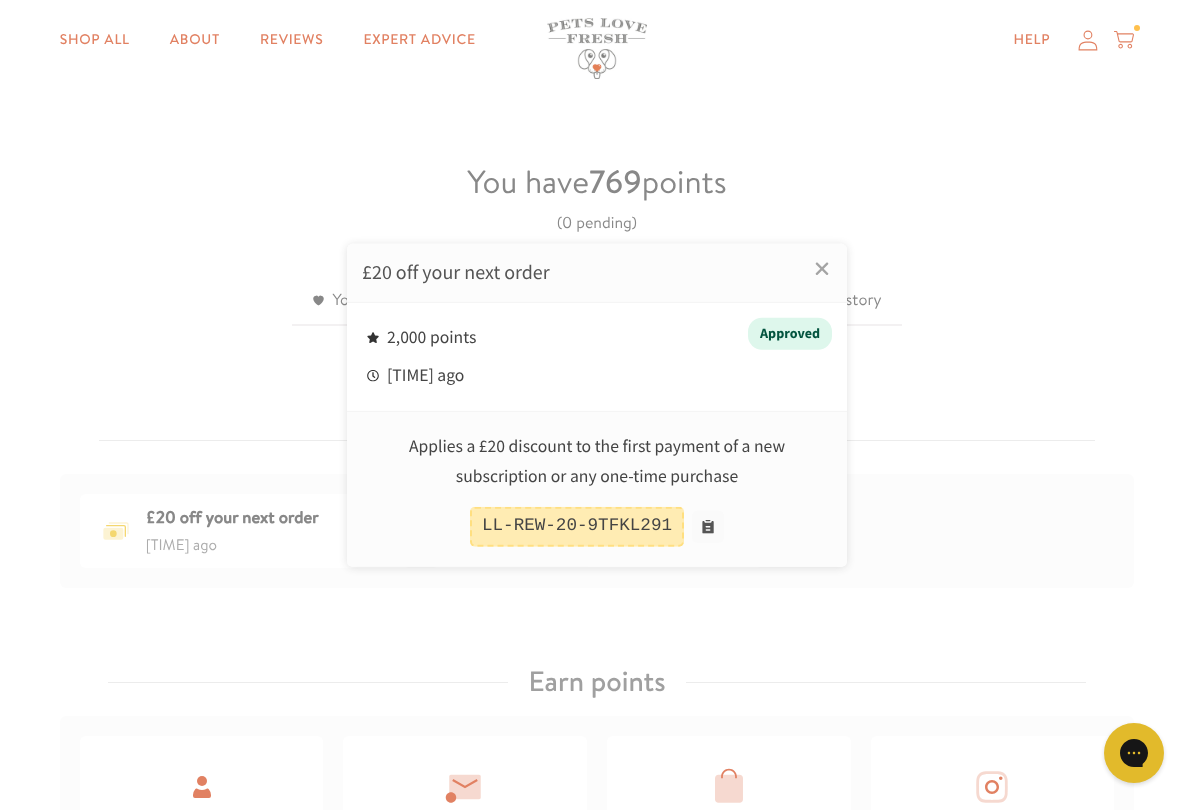 click at bounding box center [597, 405] 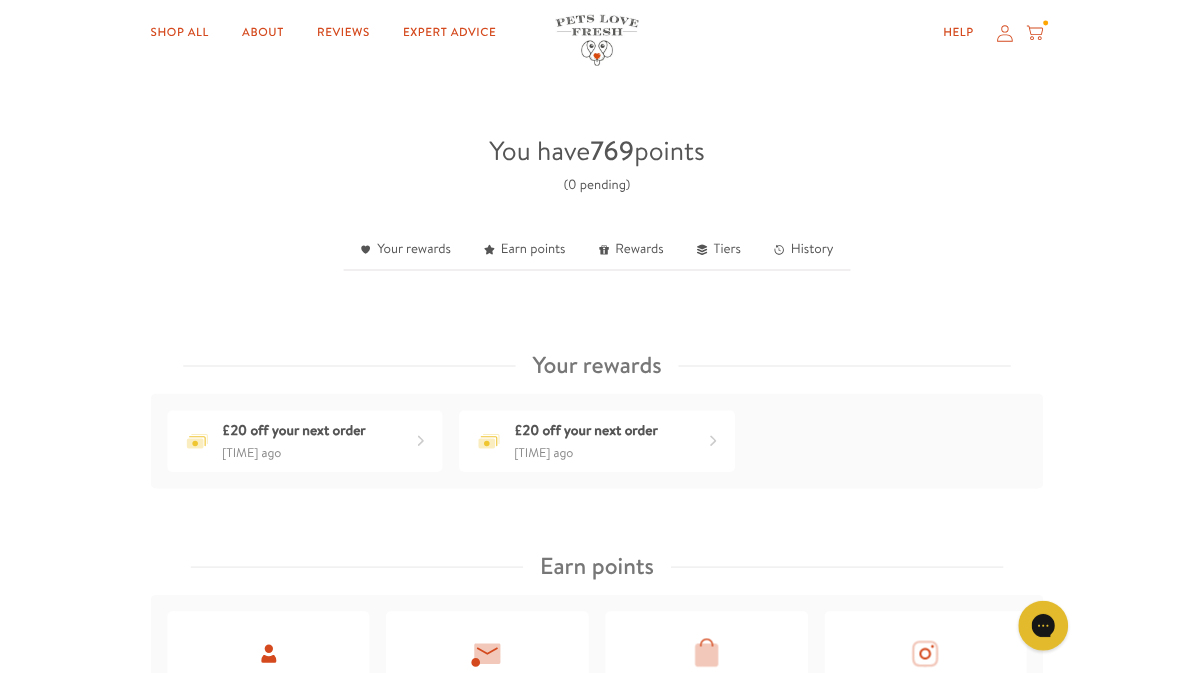 scroll, scrollTop: 524, scrollLeft: 0, axis: vertical 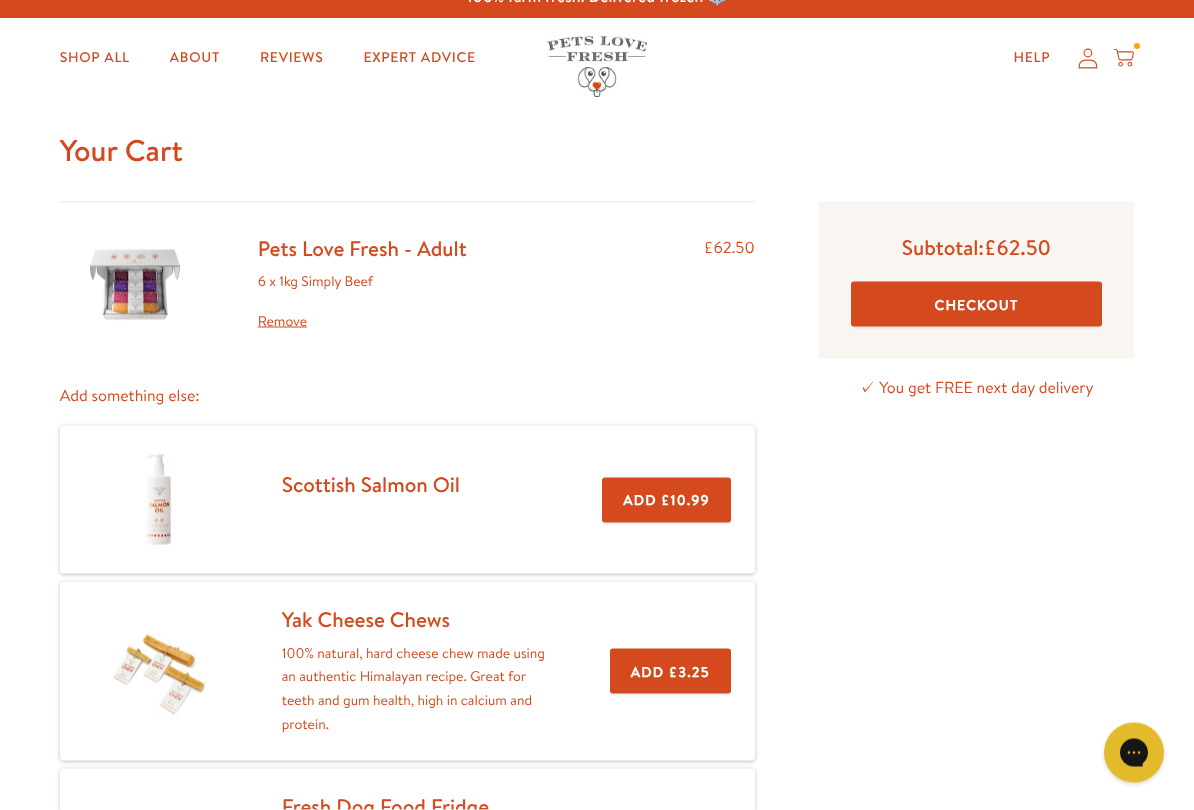 click on "Checkout" at bounding box center (976, 304) 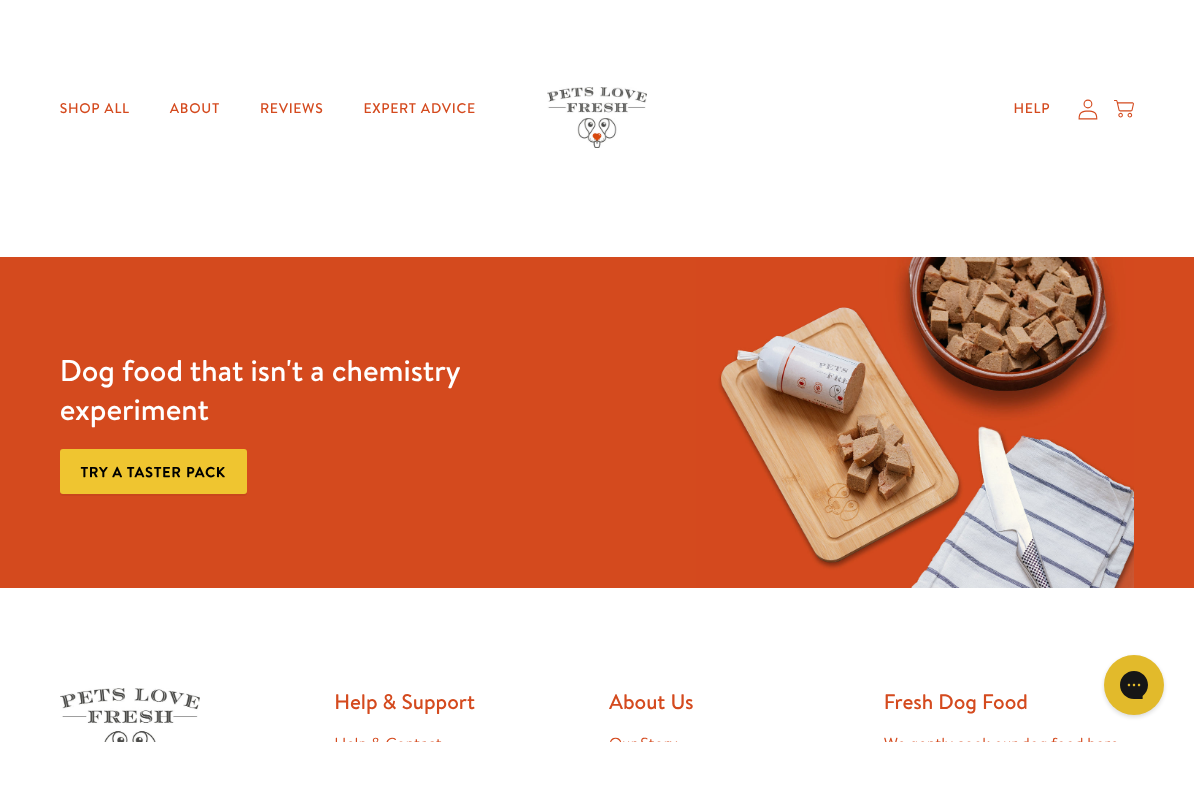 scroll, scrollTop: 3546, scrollLeft: 0, axis: vertical 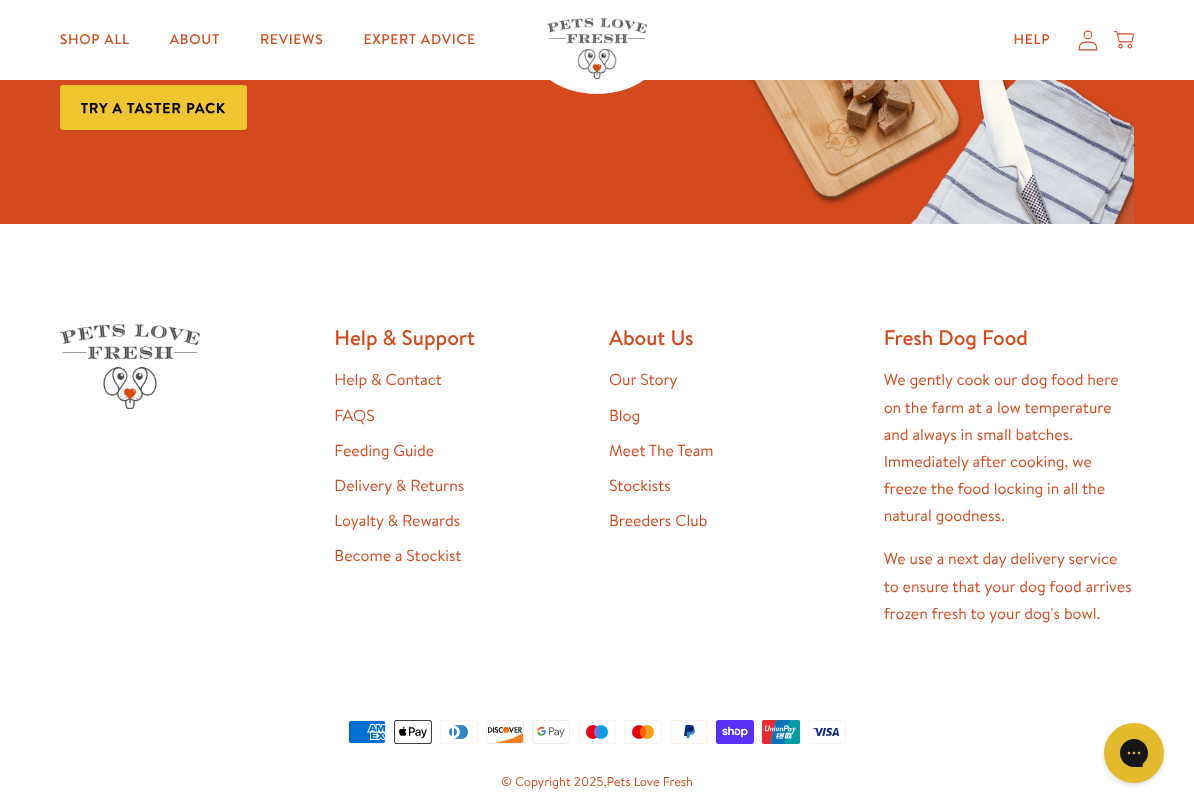click on "Loyalty & Rewards" at bounding box center (397, 521) 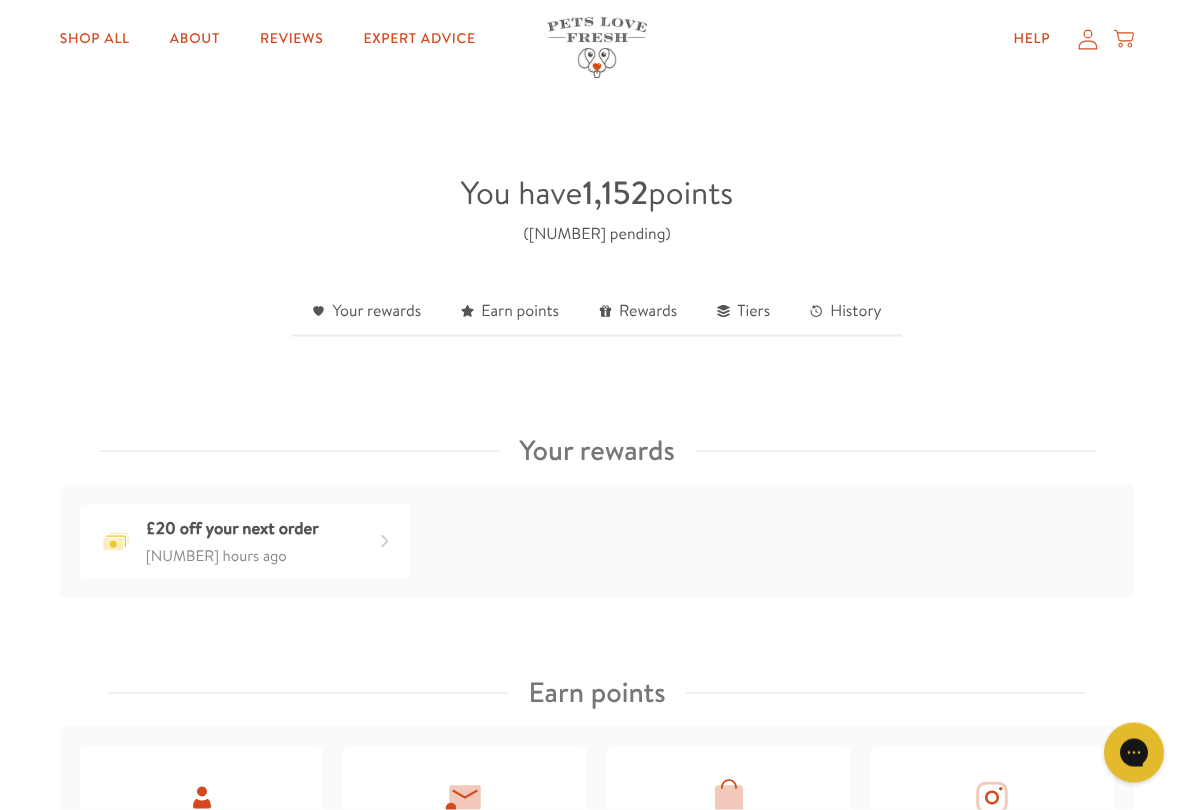 scroll, scrollTop: 460, scrollLeft: 0, axis: vertical 